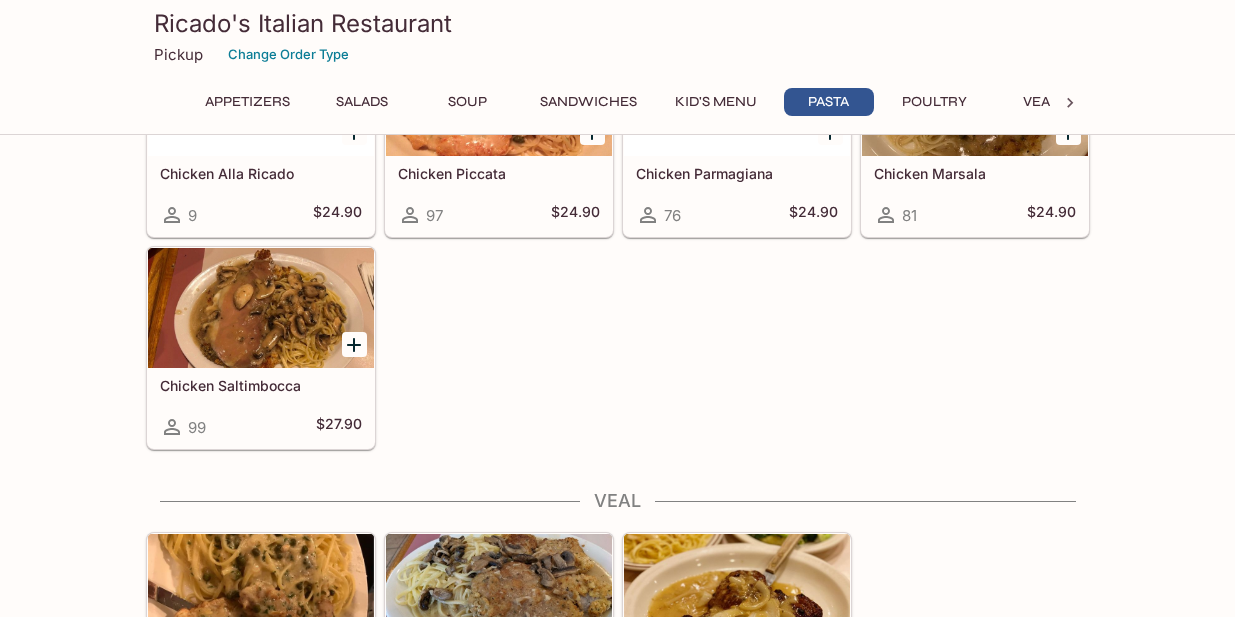 scroll, scrollTop: 4200, scrollLeft: 0, axis: vertical 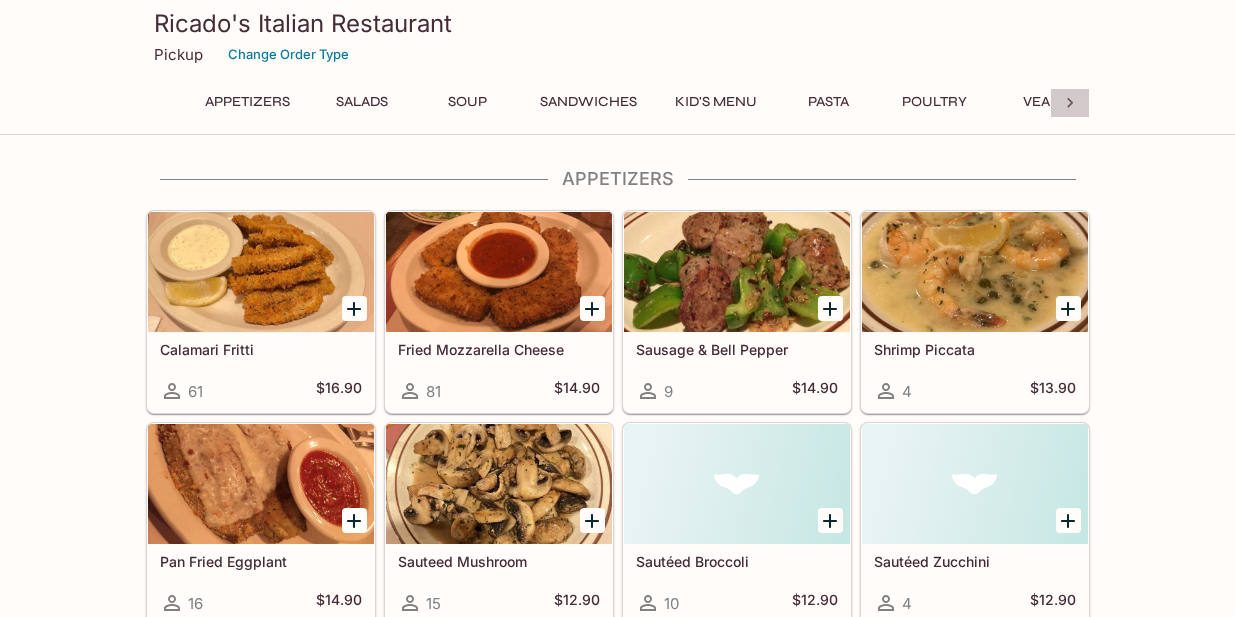 click 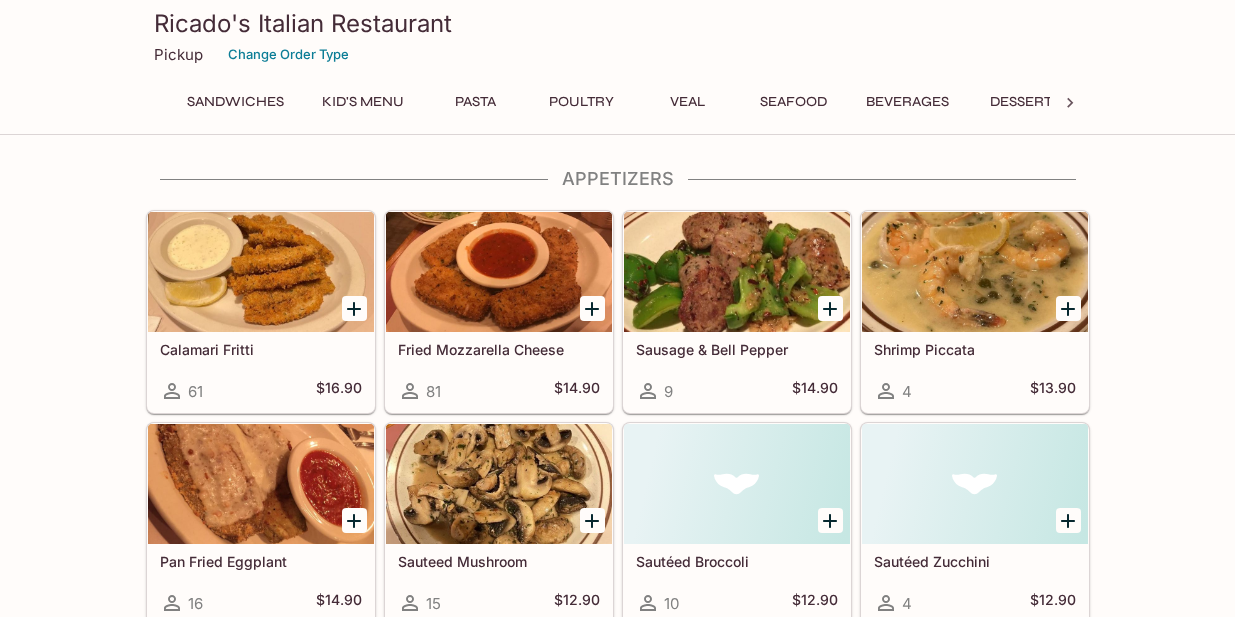 scroll, scrollTop: 0, scrollLeft: 371, axis: horizontal 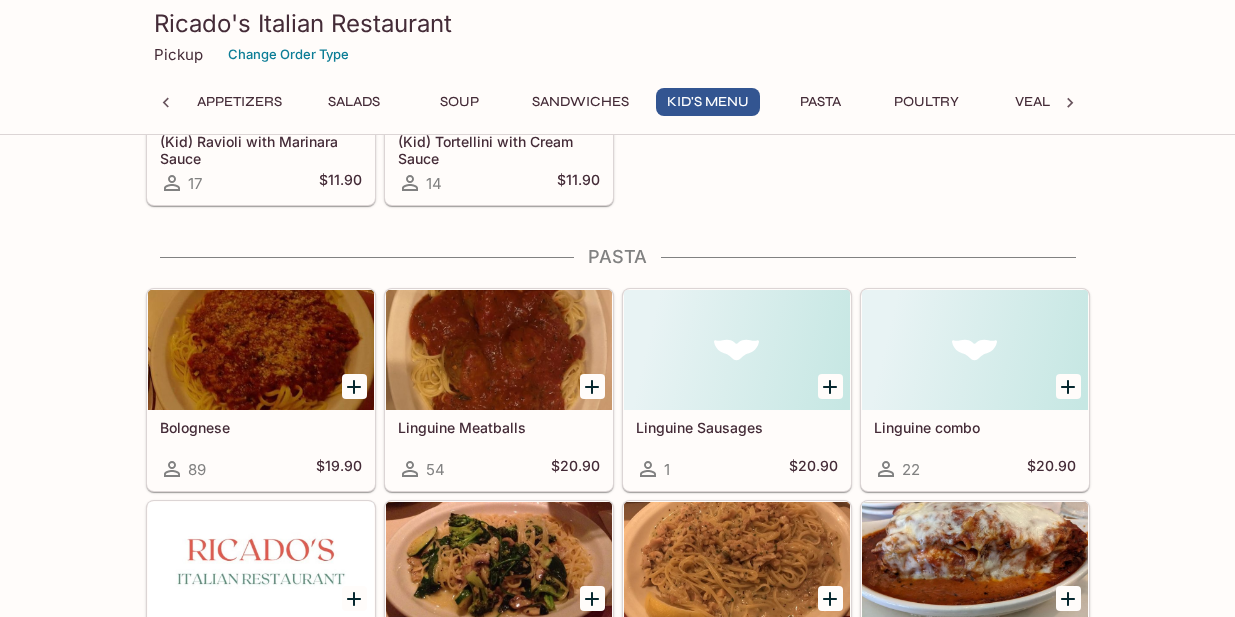 click at bounding box center [975, 350] 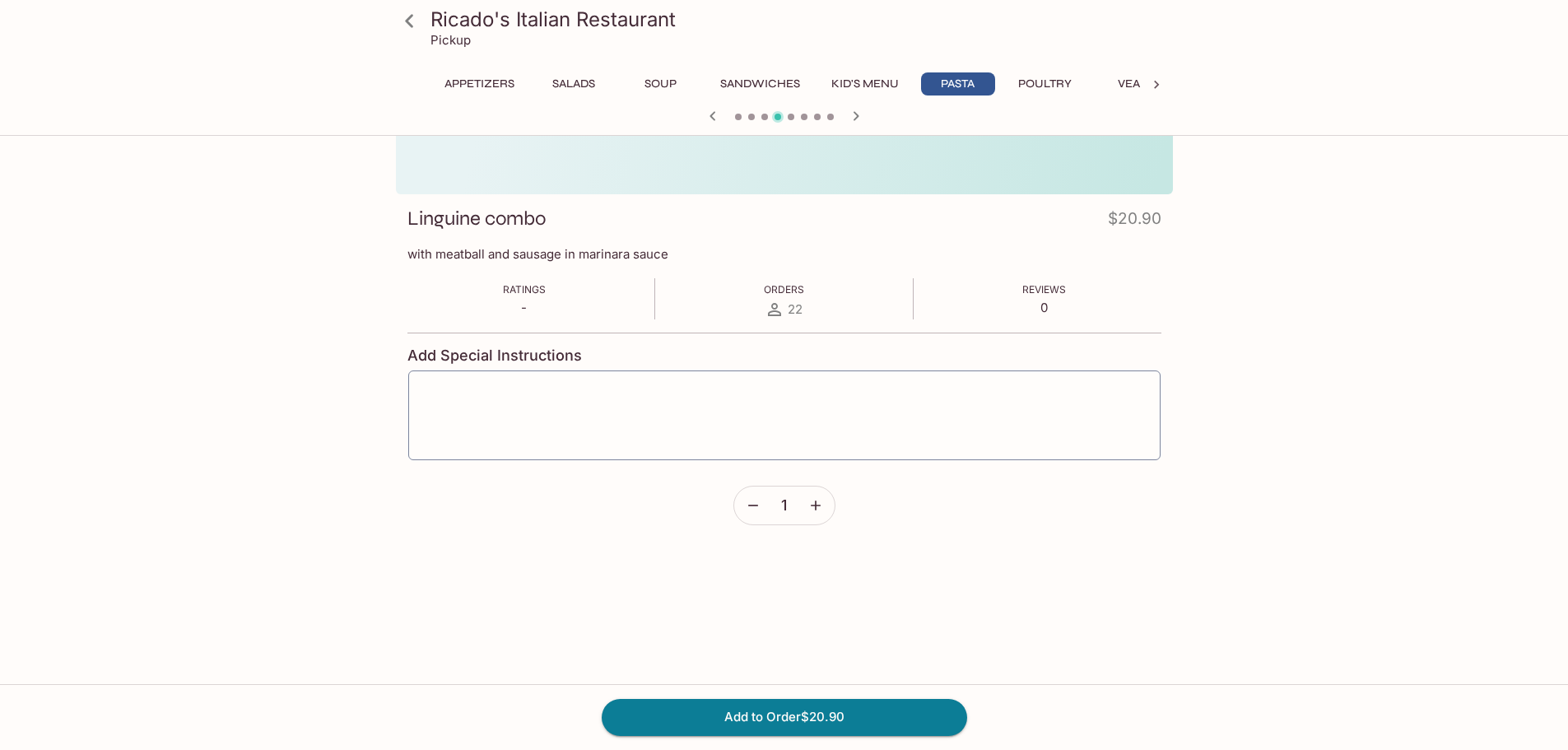 scroll, scrollTop: 0, scrollLeft: 0, axis: both 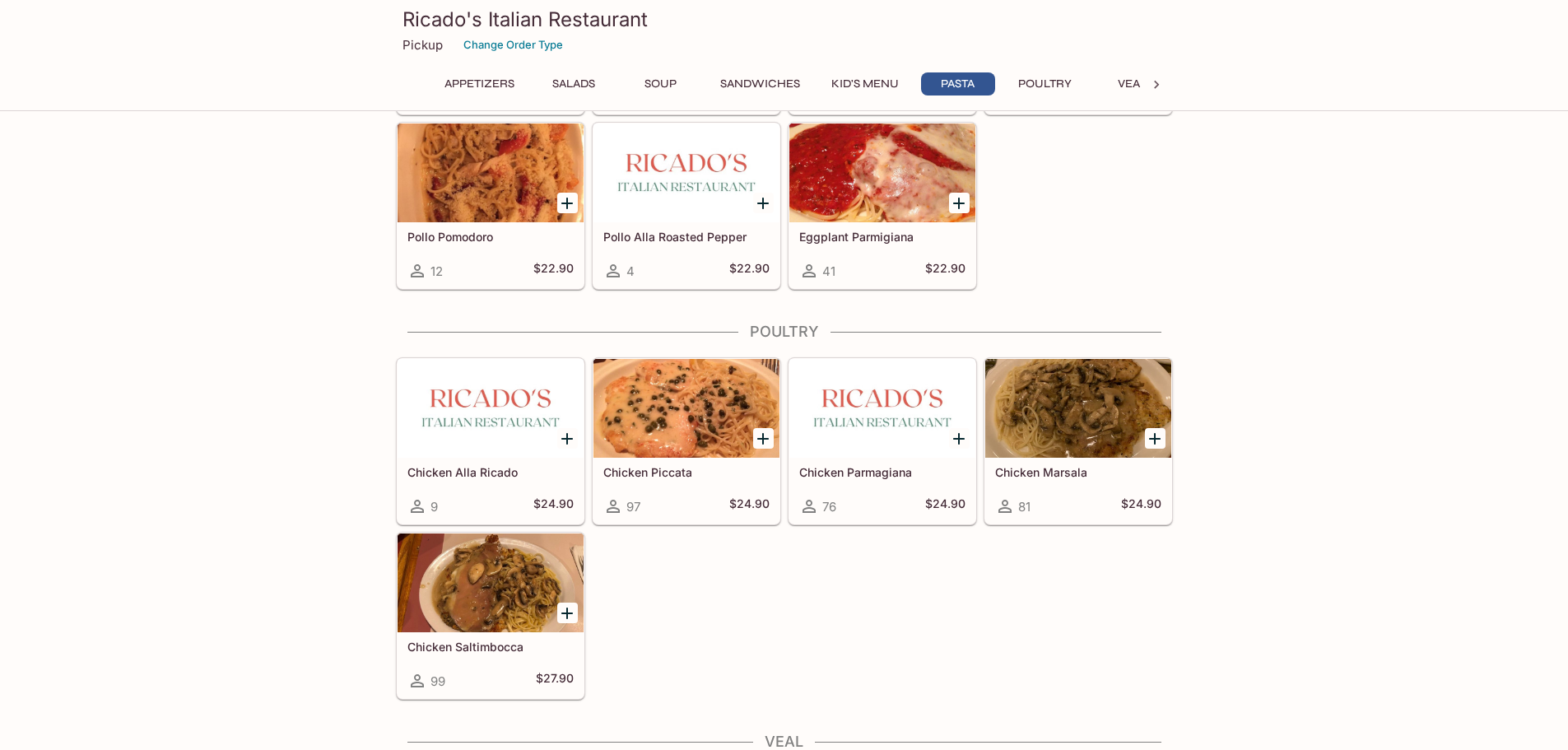 click at bounding box center (491, 583) 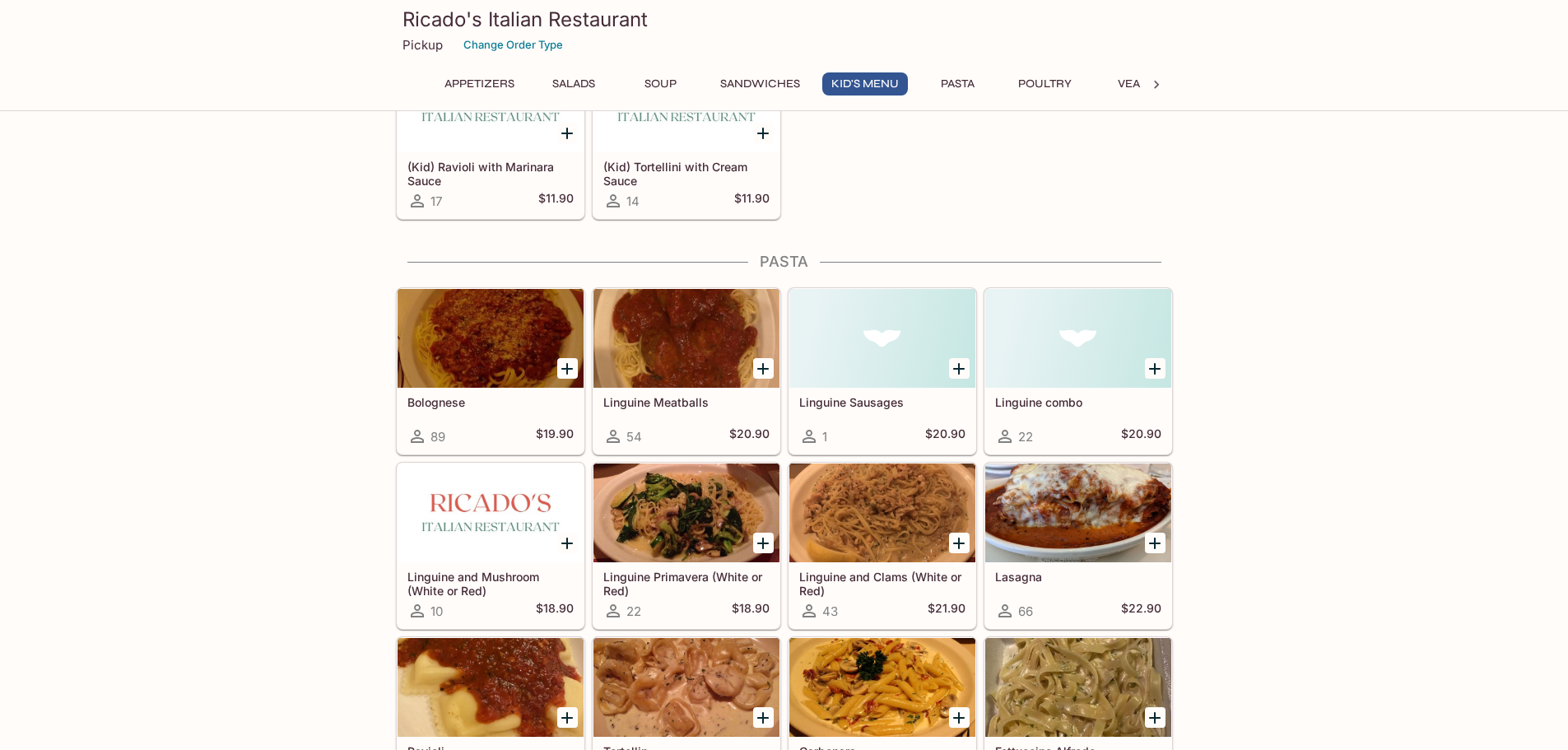 scroll, scrollTop: 1843, scrollLeft: 0, axis: vertical 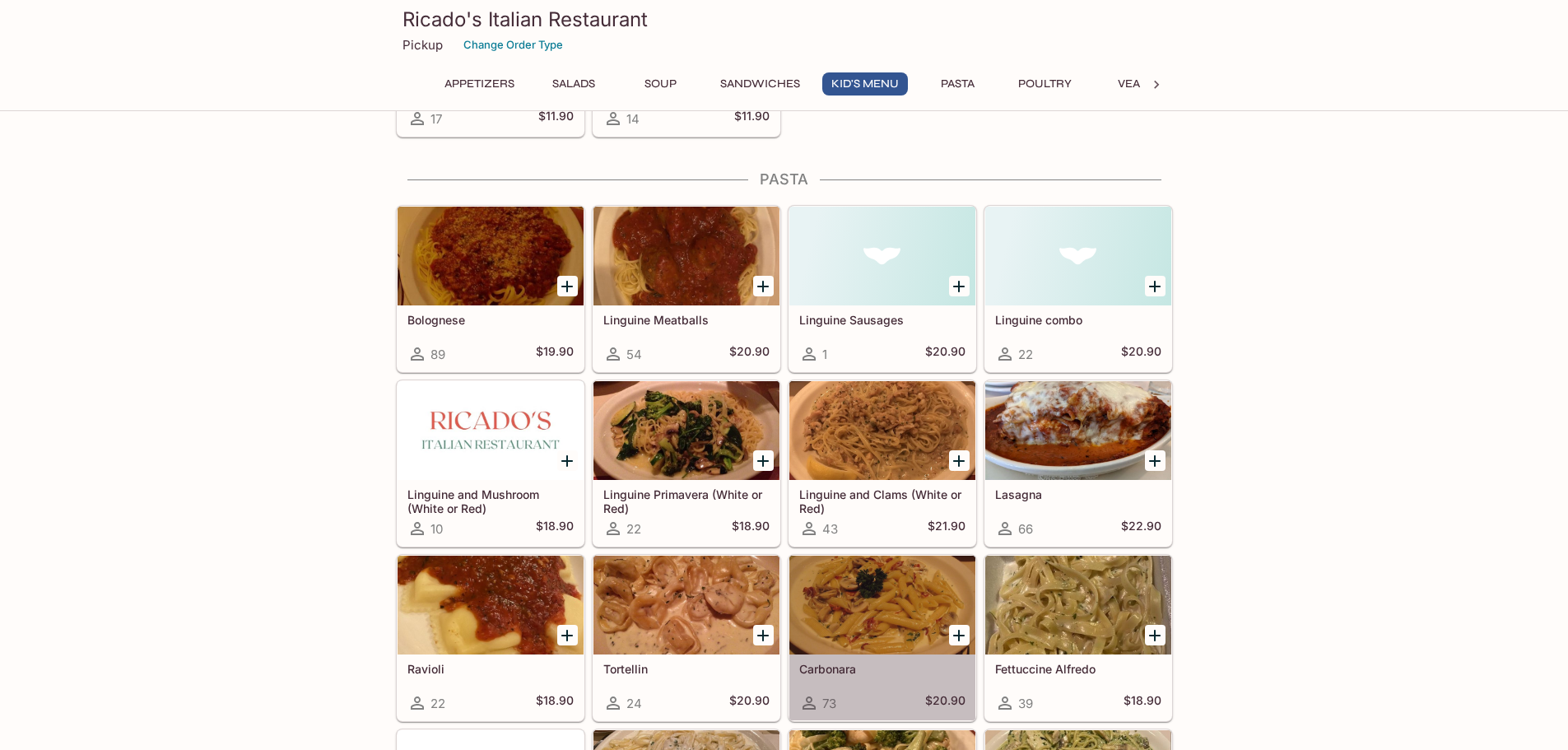 click at bounding box center [882, 605] 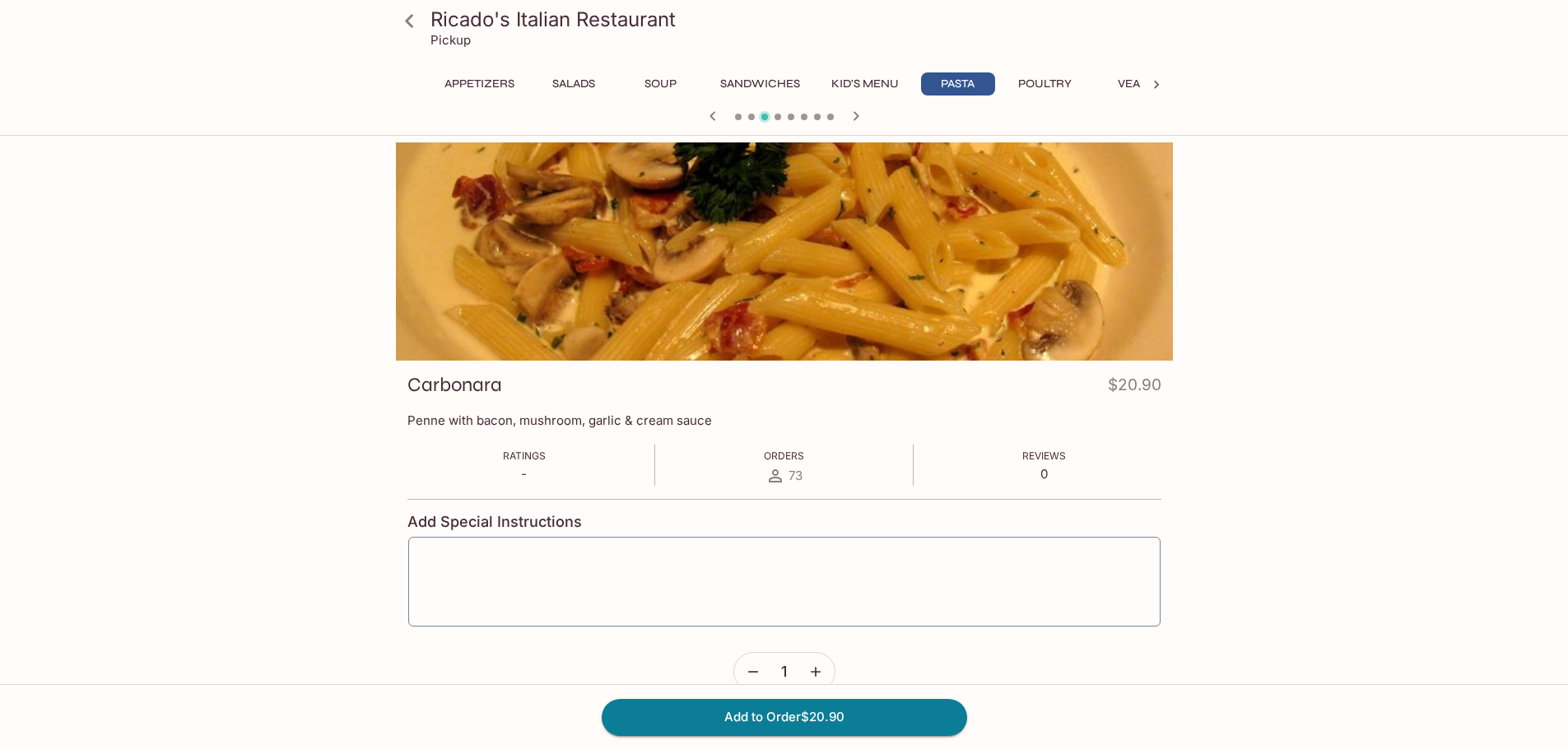click on "Ricado's Italian Restaurant Pickup Appetizers Salads Soup Sandwiches Kid's Menu Pasta Poultry Veal Seafood Beverages Dessert Tortellin $20.90 Cheese tortellini with cream sauce Ratings - Orders 73 Reviews 0 Add Special Instructions x ​ 1 Carbonara $20.90 Penne with bacon, mushroom, garlic & cream sauce Ratings - Orders 73 Reviews 0 Add Special Instructions x ​ 1 Fettuccine Alfredo $18.90 with garlic cream sauce Ratings - Orders 39 Reviews 0 Add Special Instructions x ​ 1 Add to Order  $20.90" at bounding box center (784, 517) 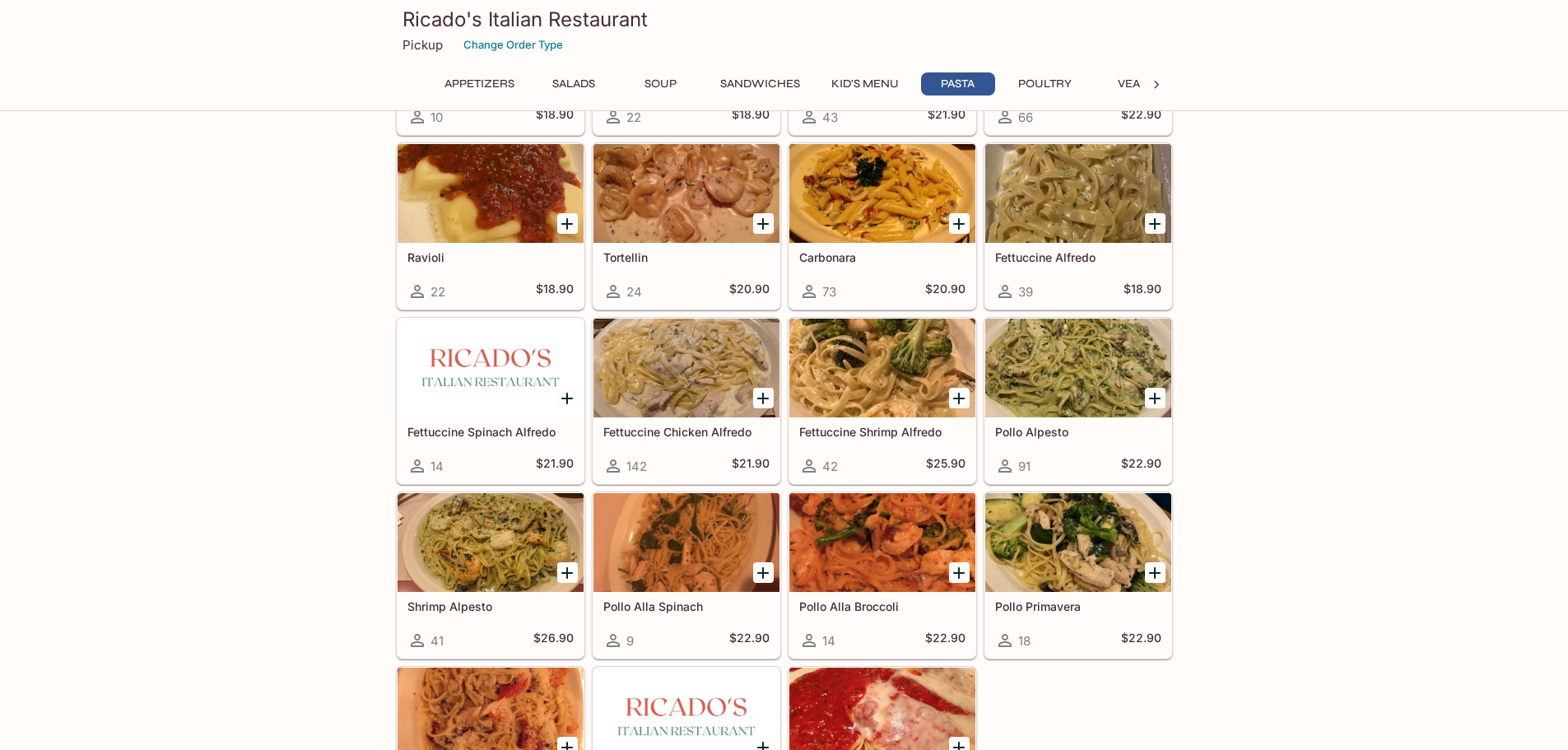 scroll, scrollTop: 2420, scrollLeft: 0, axis: vertical 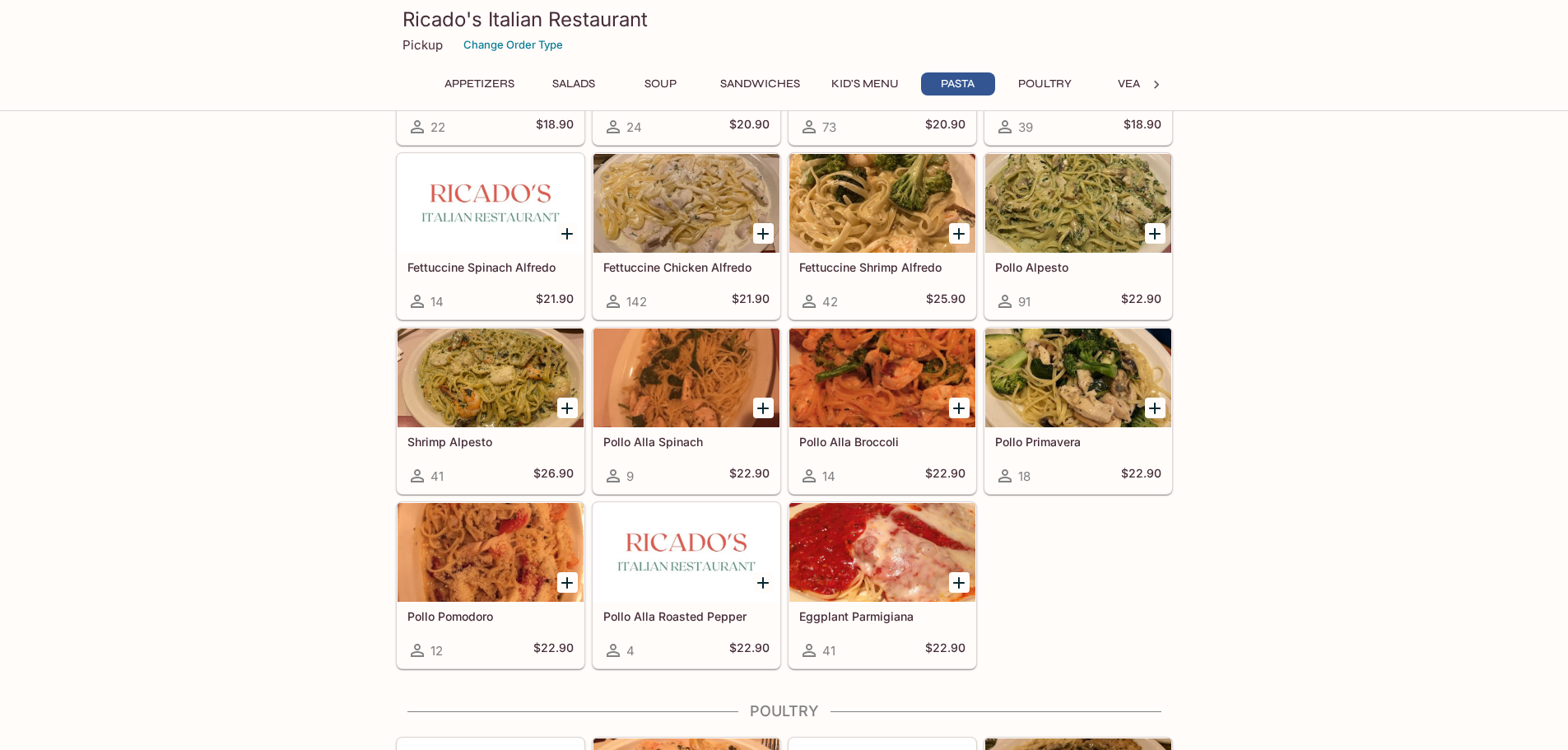 click at bounding box center [491, 378] 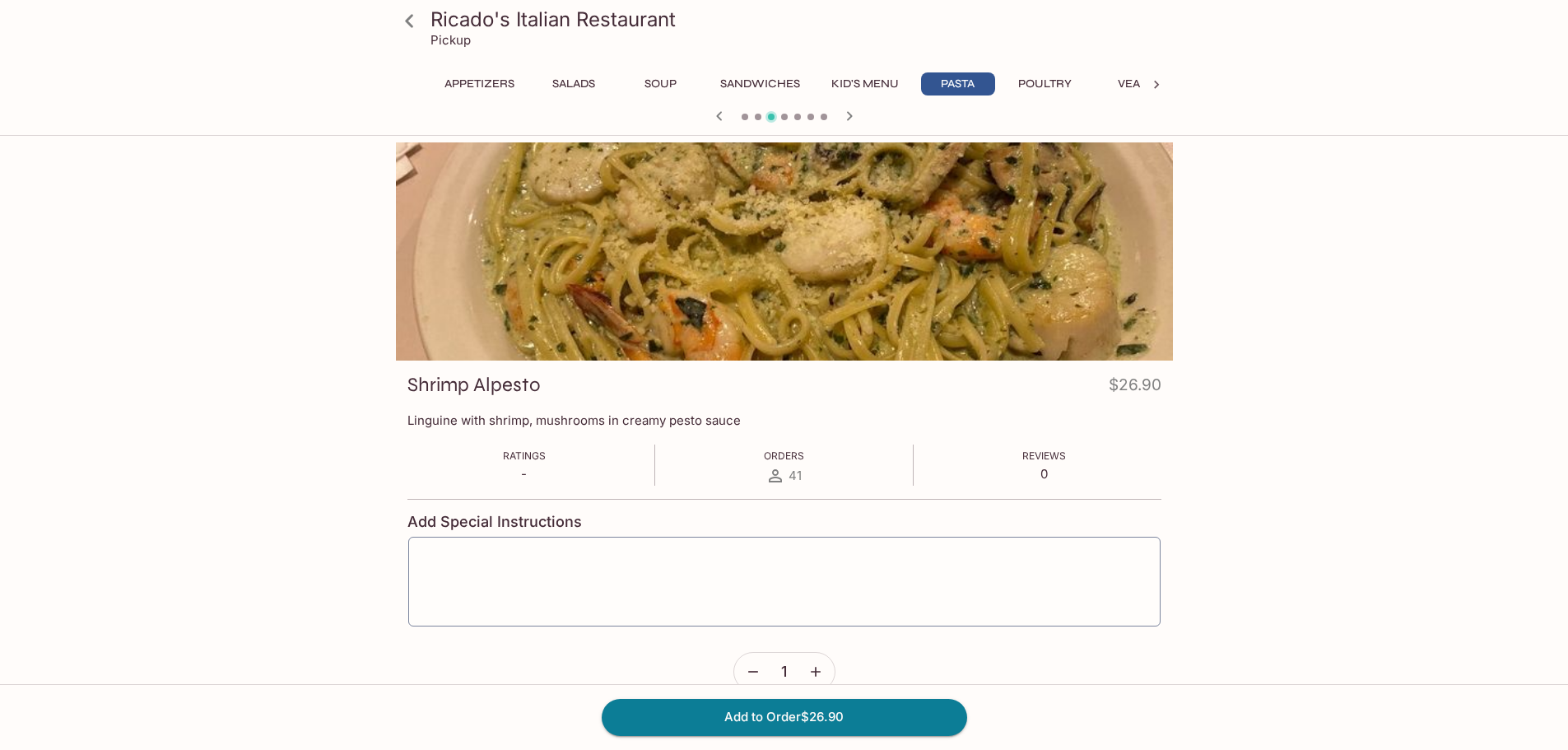 scroll, scrollTop: 444, scrollLeft: 0, axis: vertical 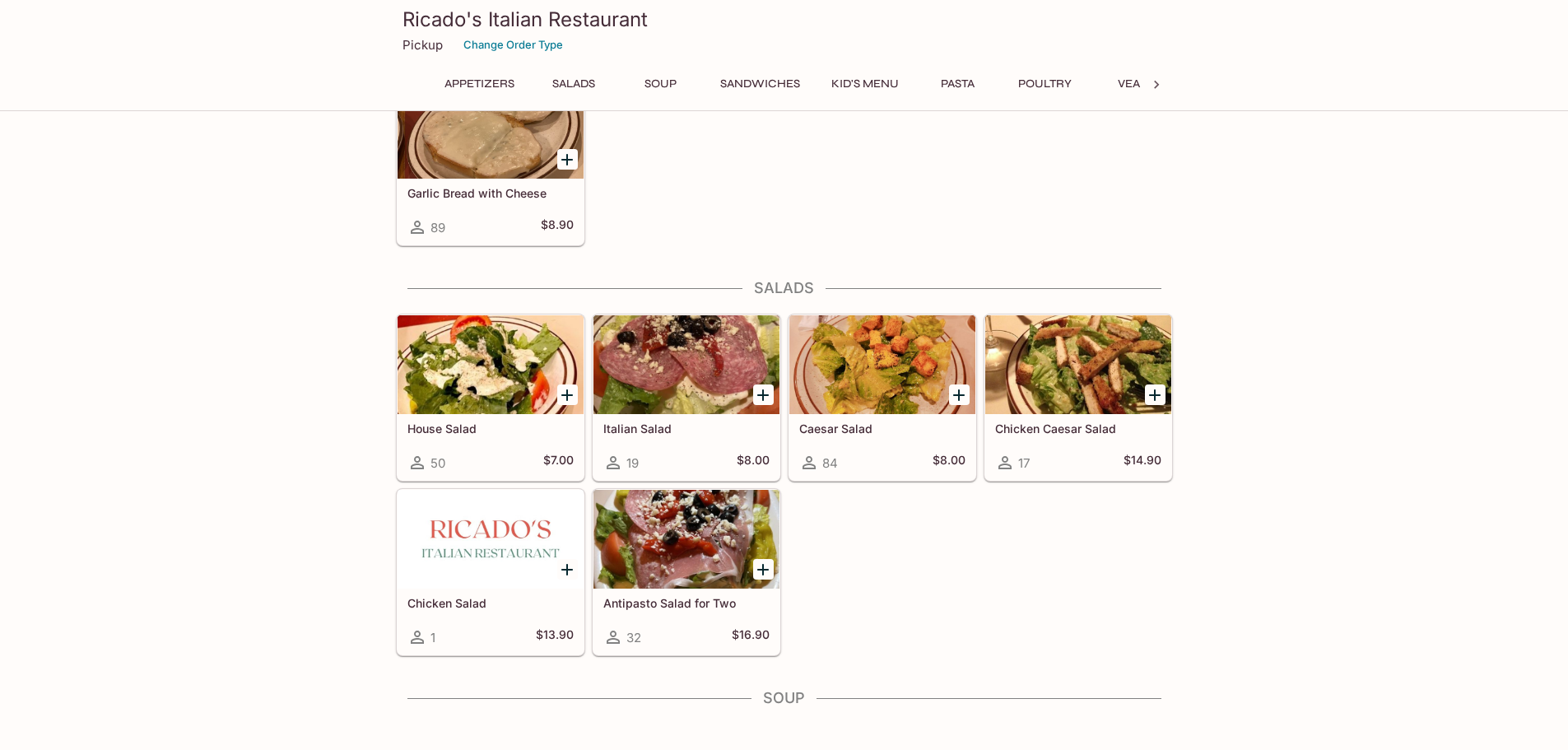 click on "Ricado's Italian Restaurant Pickup Change Order Type Appetizers Salads Soup Sandwiches Kid's Menu Pasta Poultry Veal Seafood Beverages Dessert" at bounding box center (784, 55) 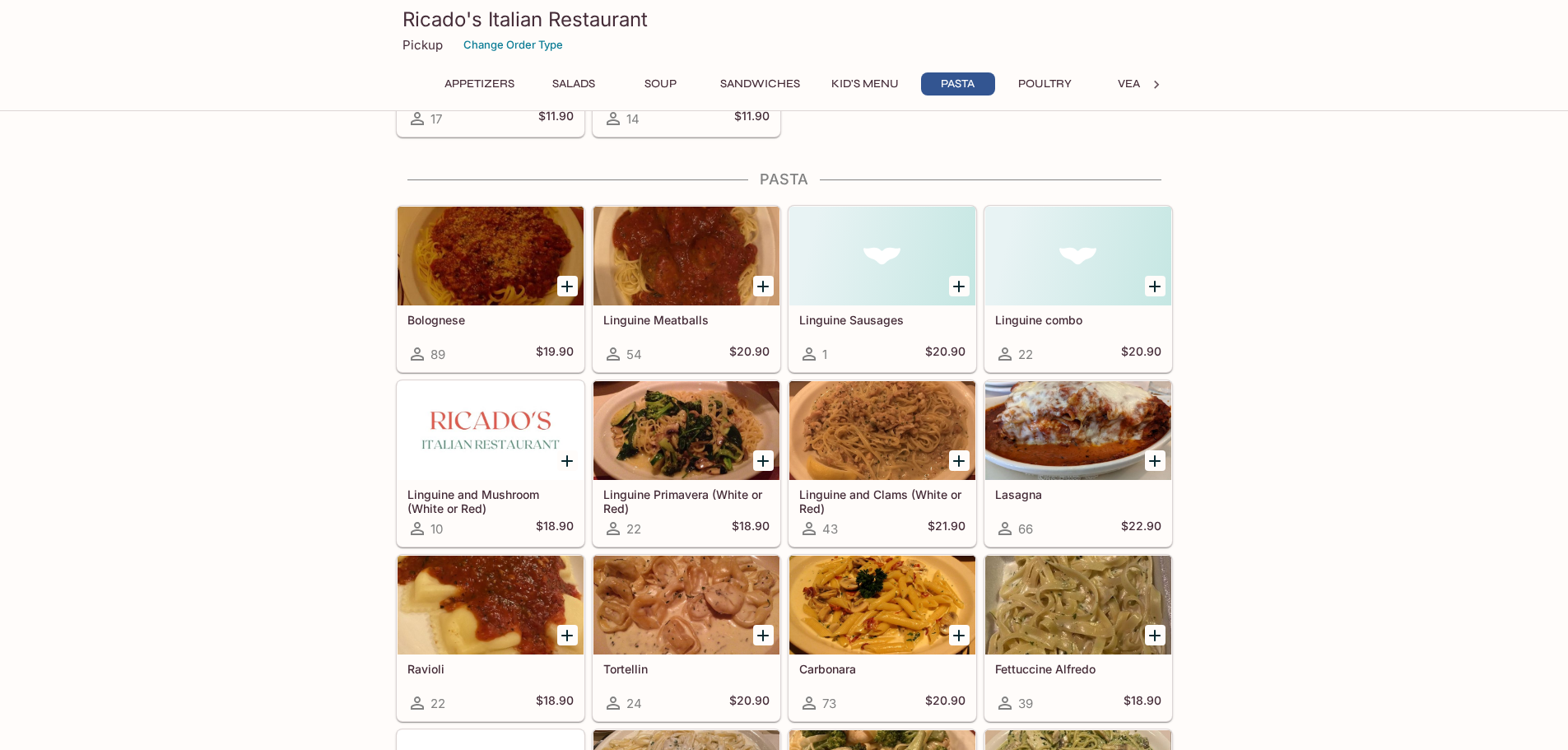 scroll, scrollTop: 1926, scrollLeft: 0, axis: vertical 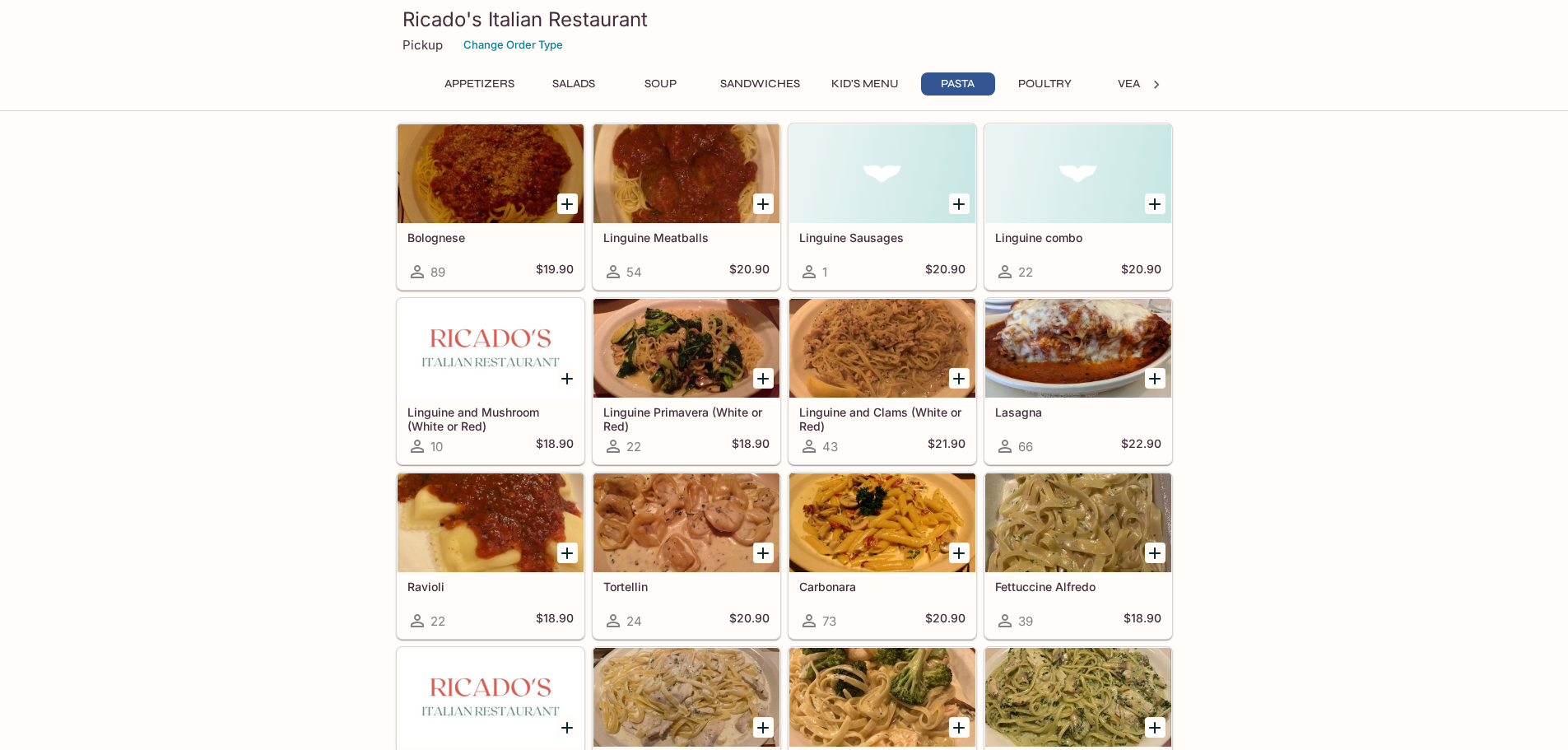 click at bounding box center [686, 348] 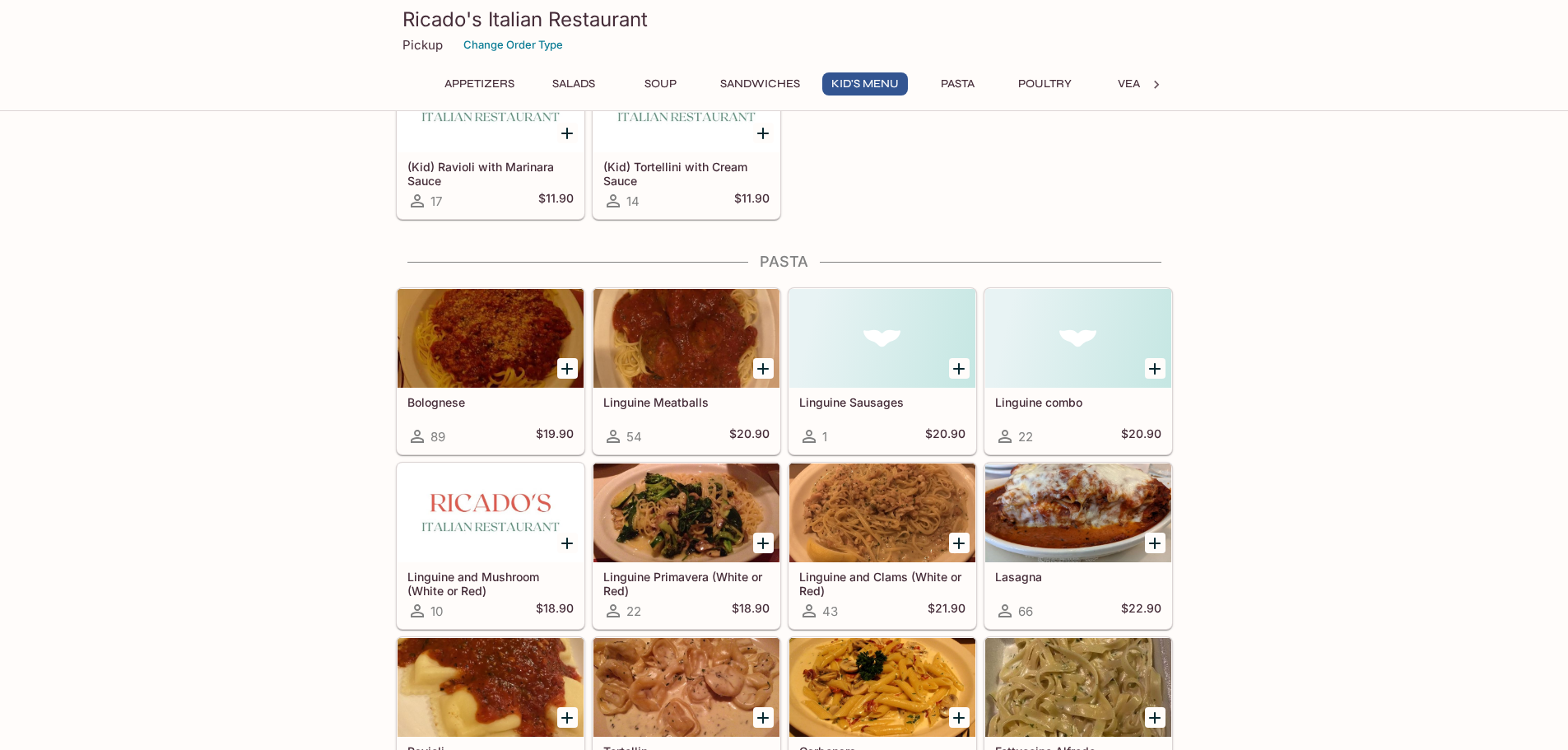 scroll, scrollTop: 1926, scrollLeft: 0, axis: vertical 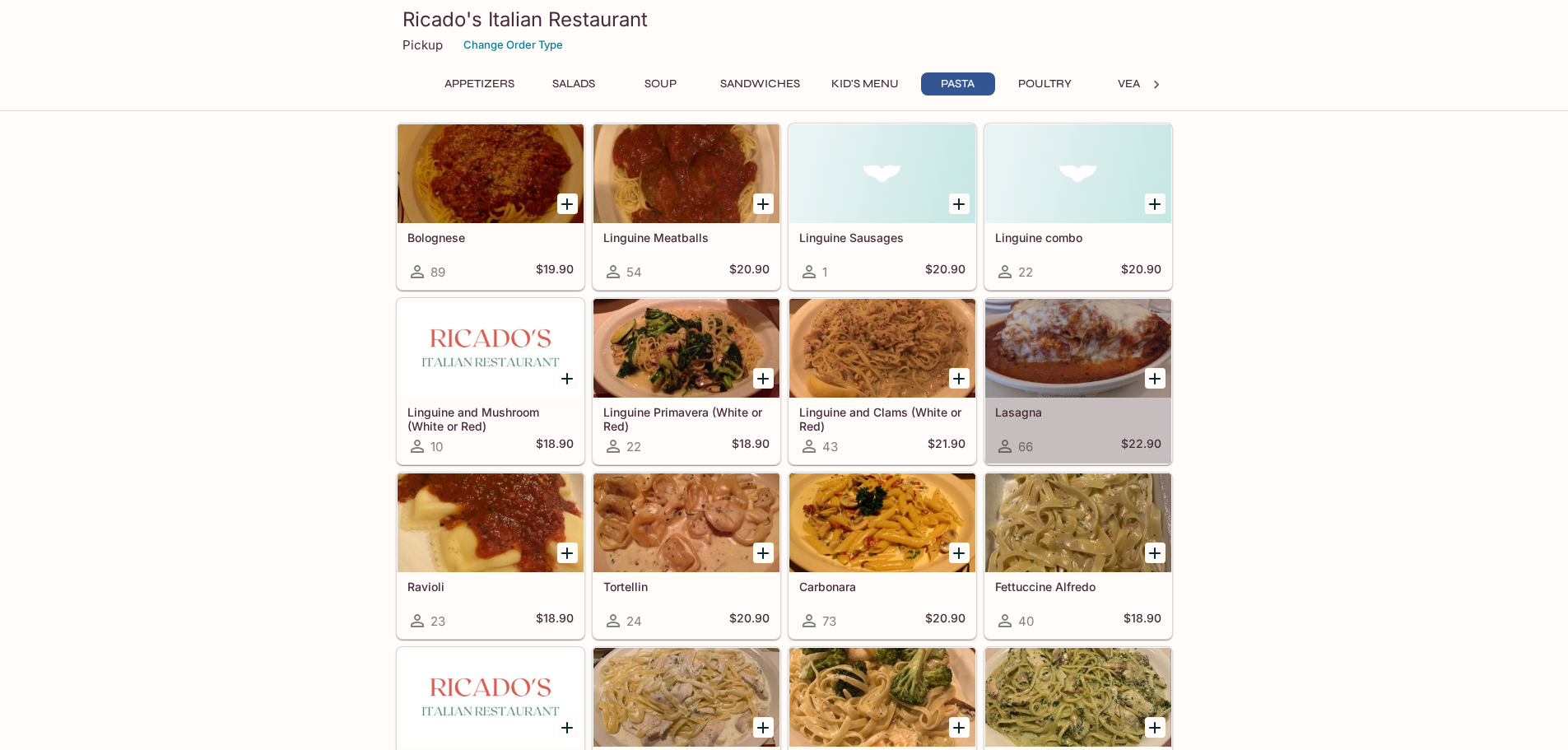 click at bounding box center [1078, 348] 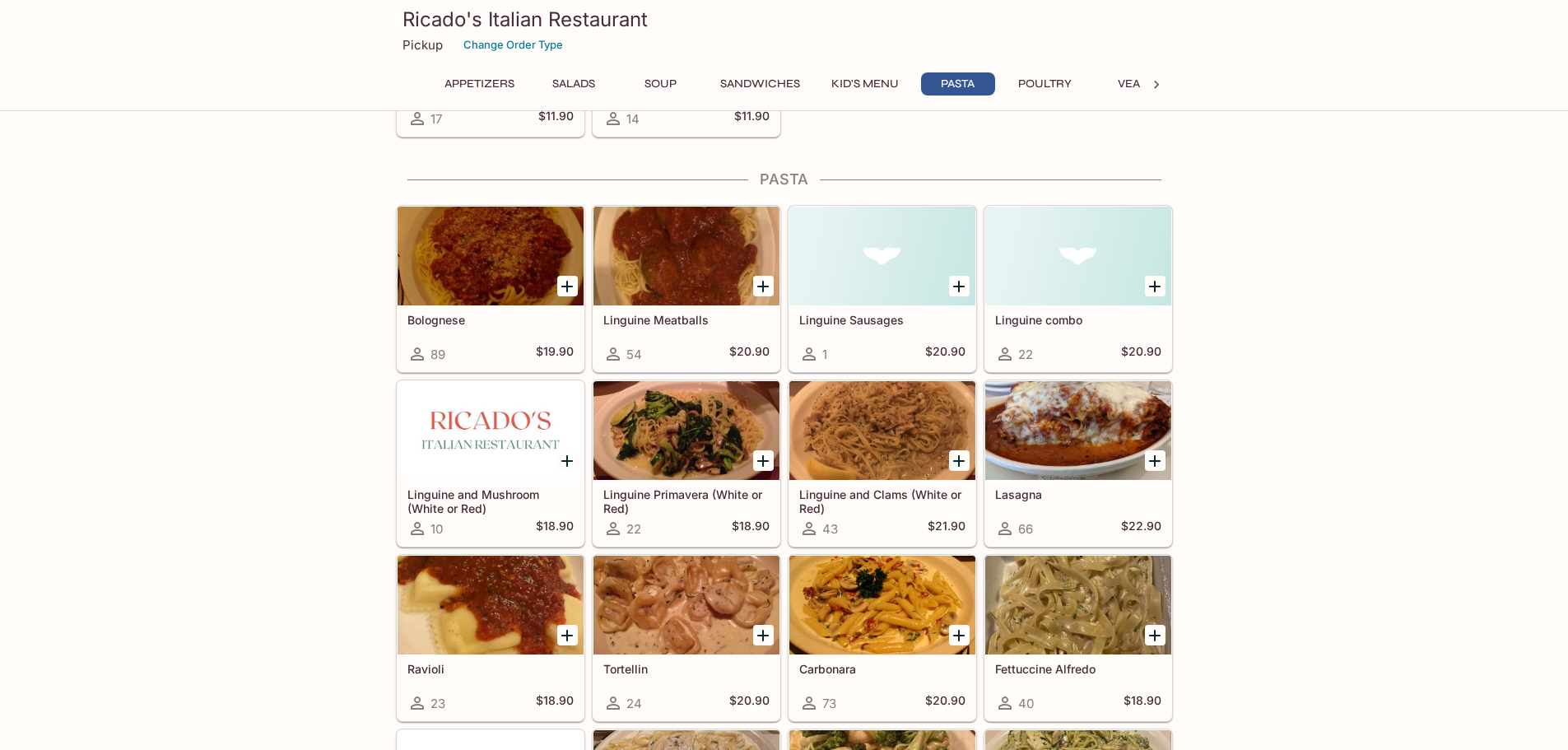 scroll, scrollTop: 2090, scrollLeft: 0, axis: vertical 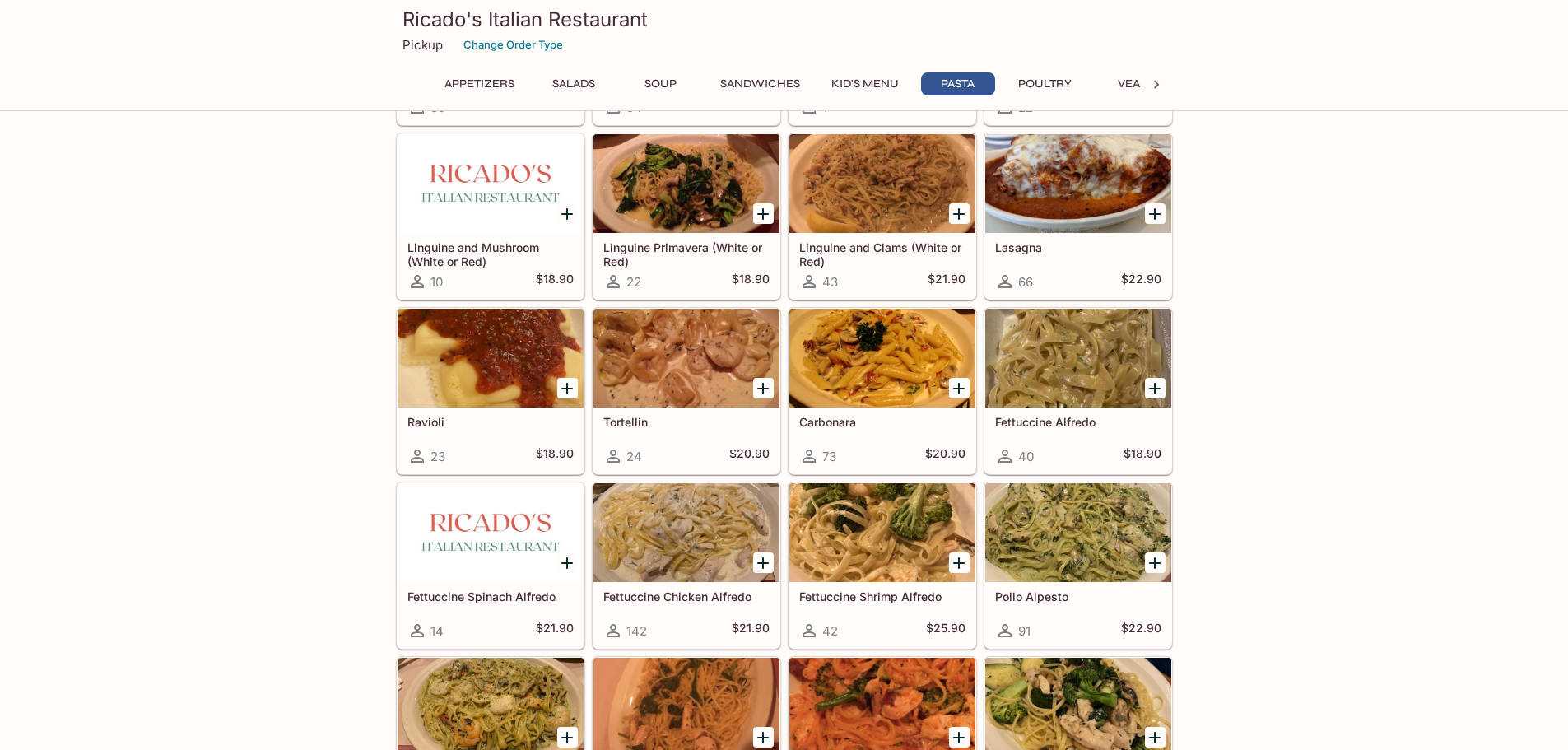 click at bounding box center [1078, 358] 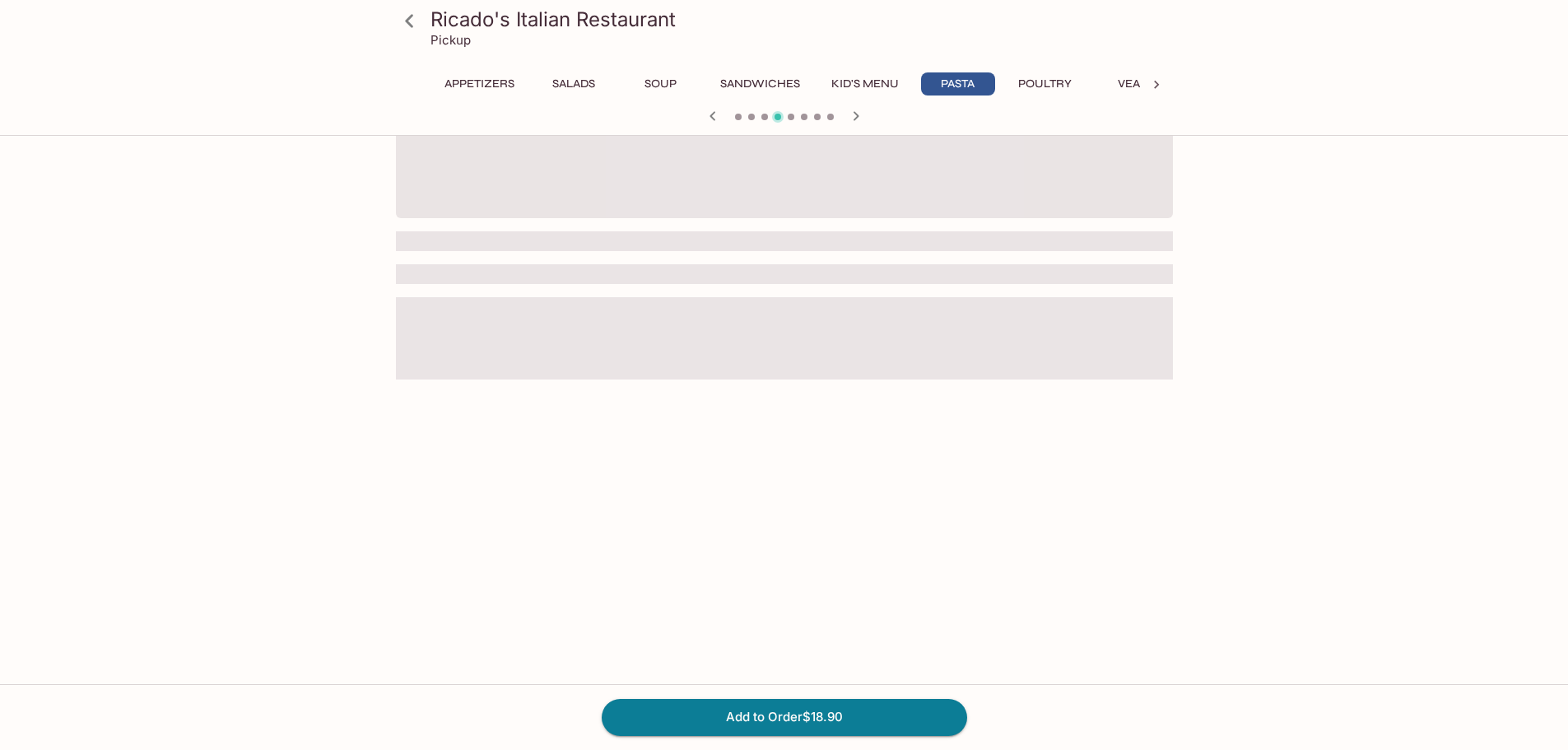 scroll, scrollTop: 0, scrollLeft: 0, axis: both 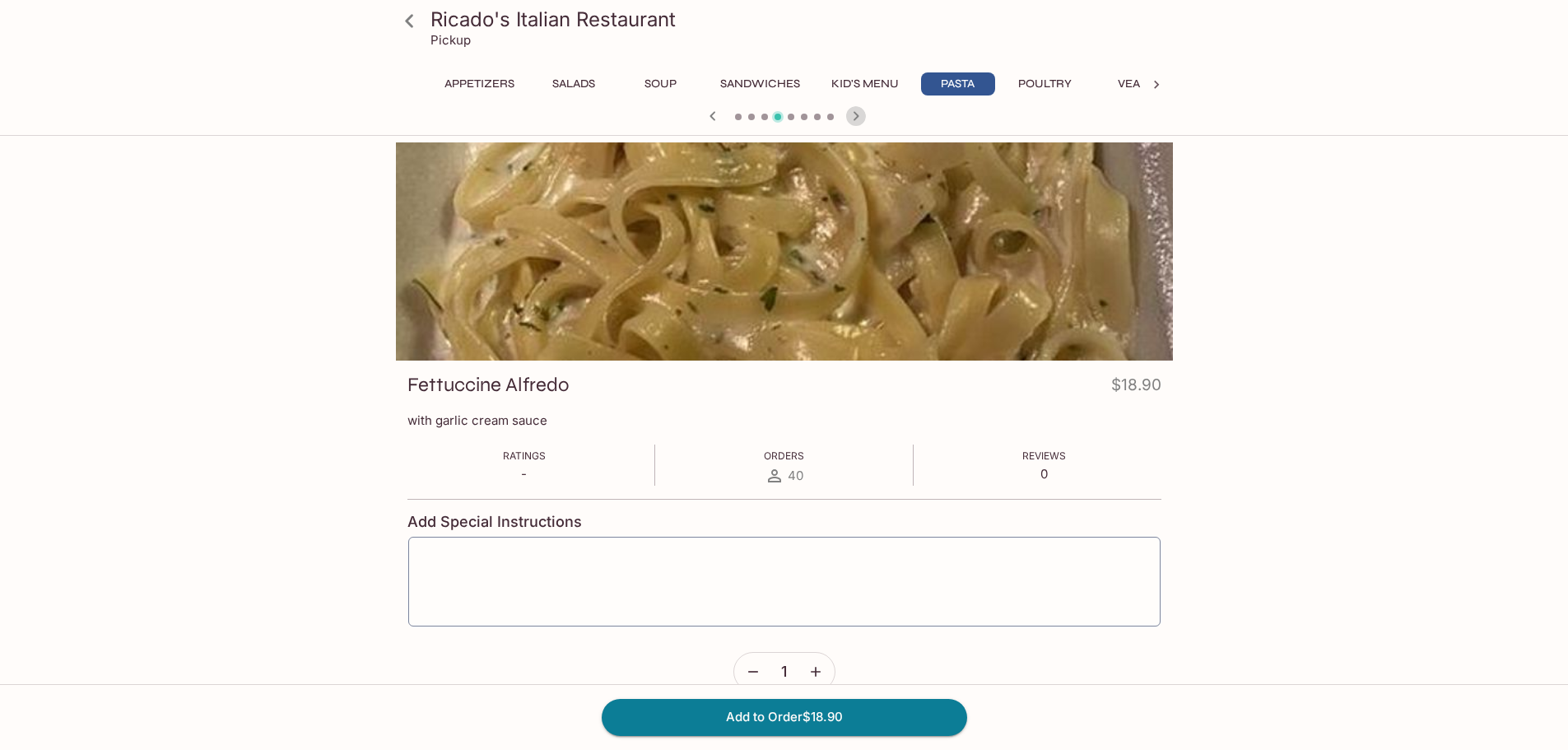 click 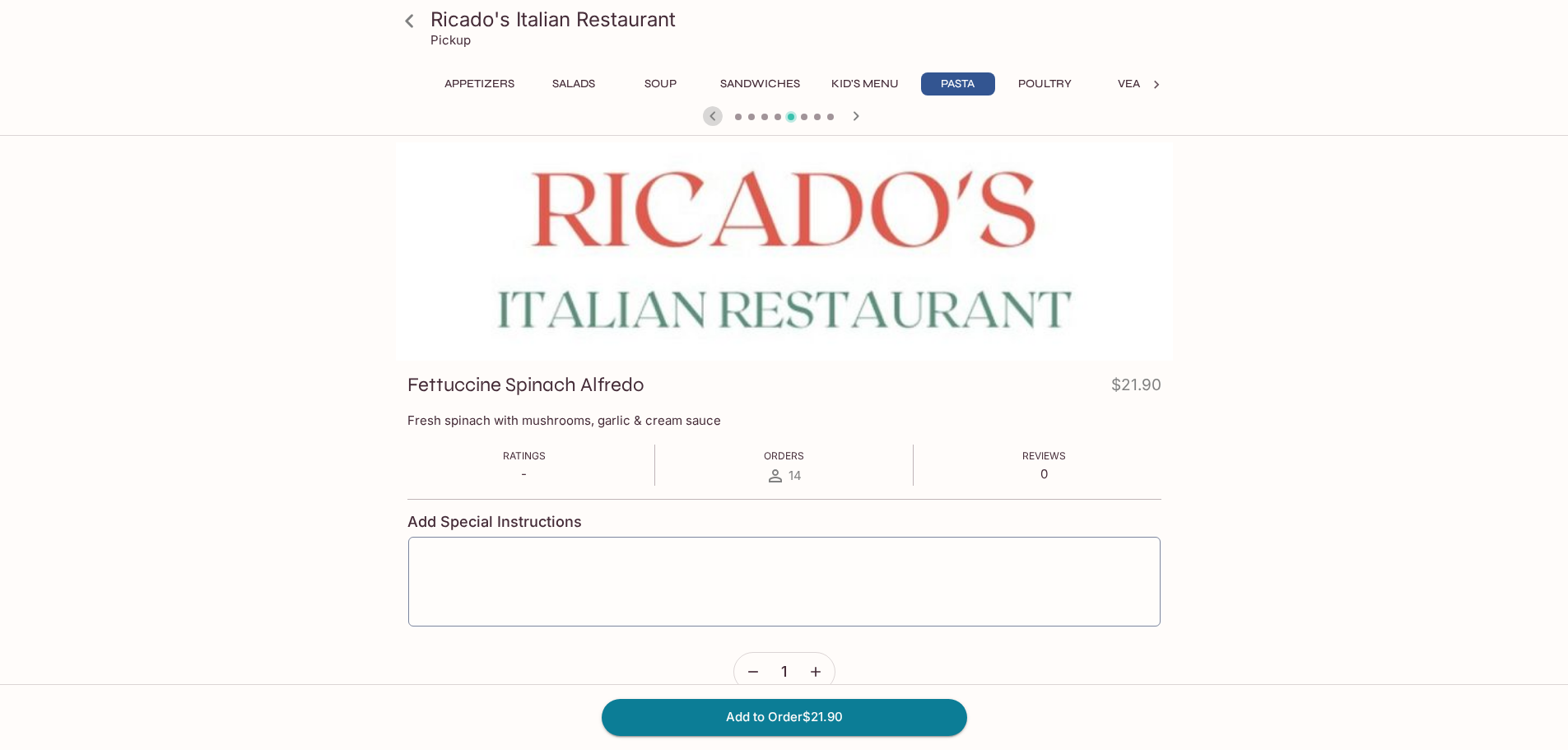 click 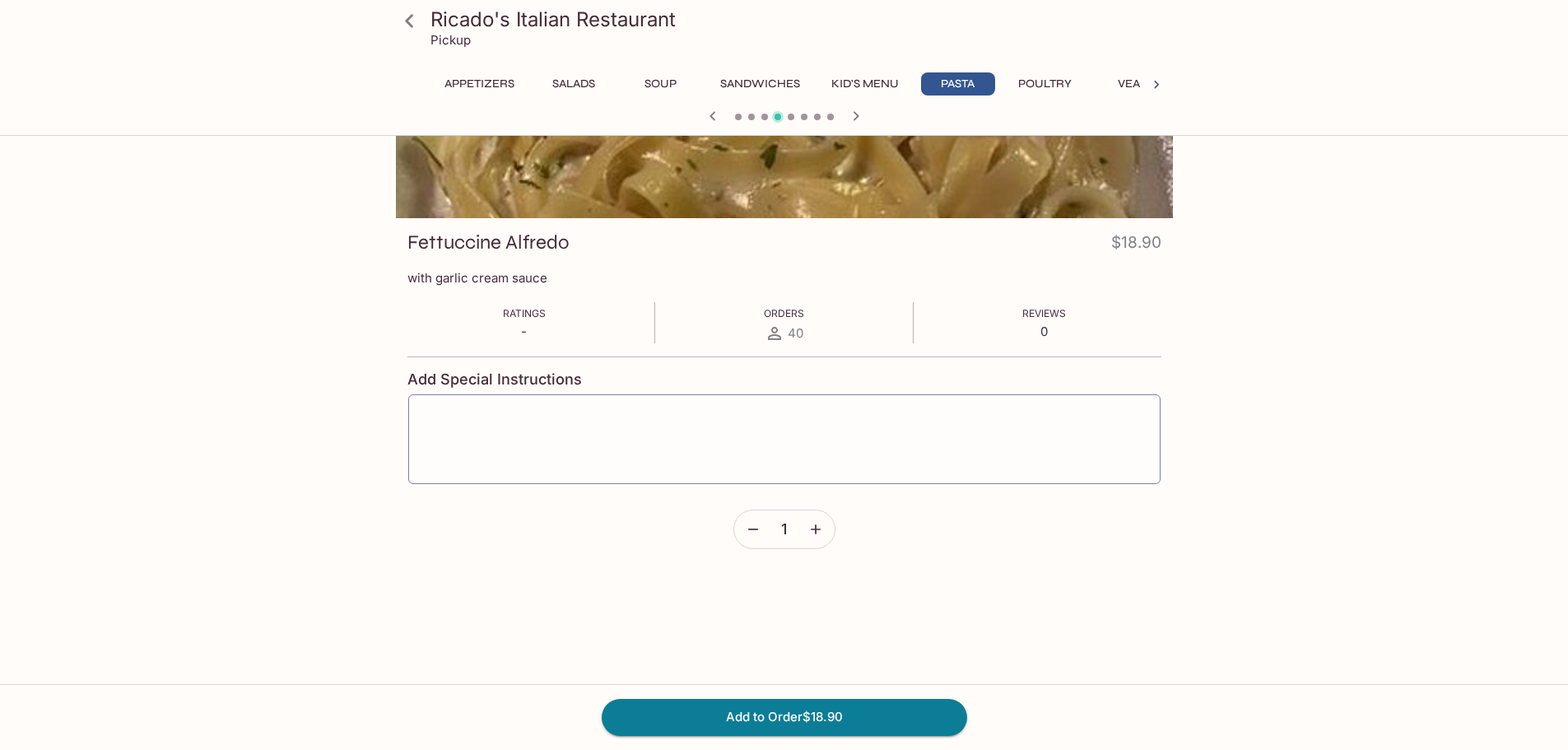 scroll, scrollTop: 0, scrollLeft: 0, axis: both 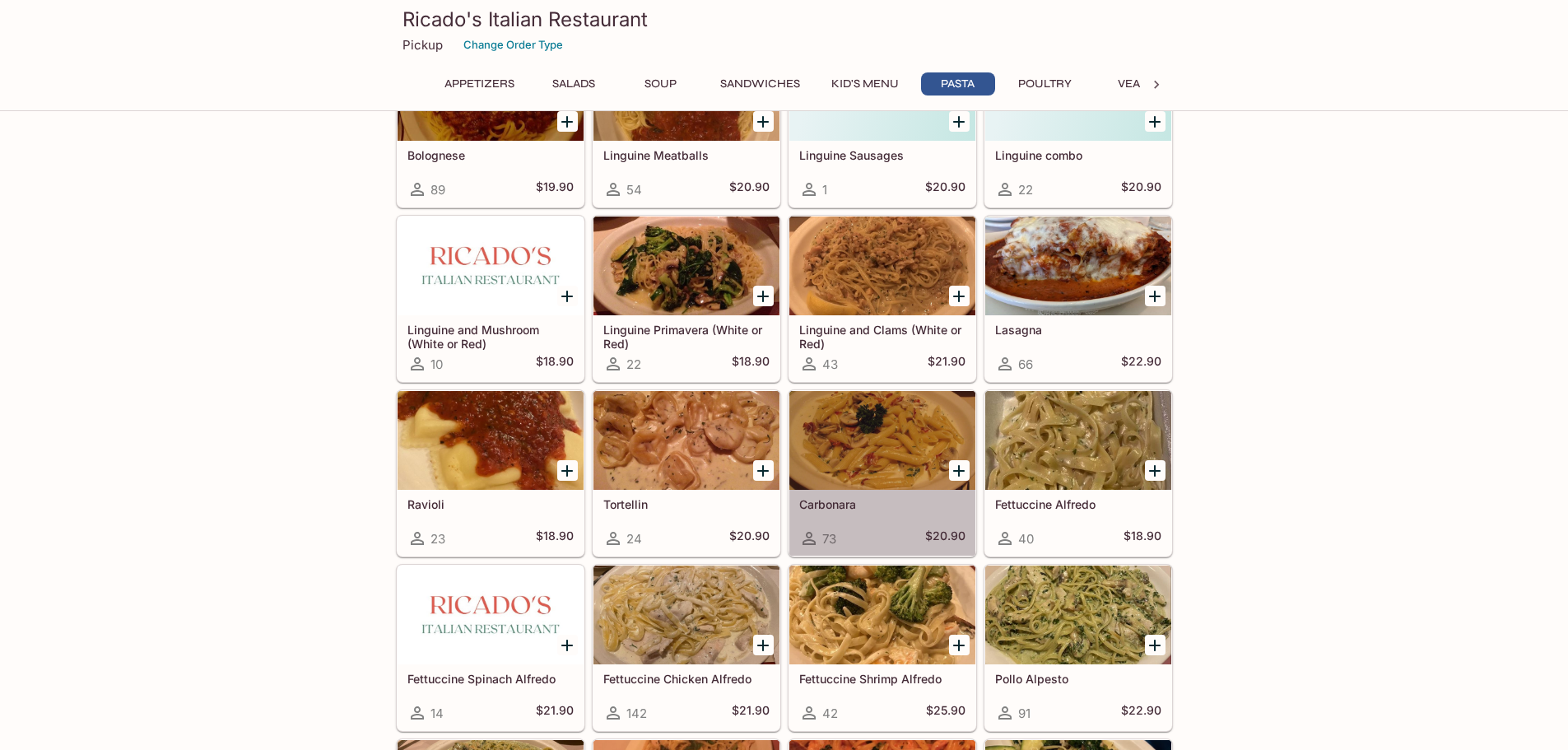 click at bounding box center (882, 440) 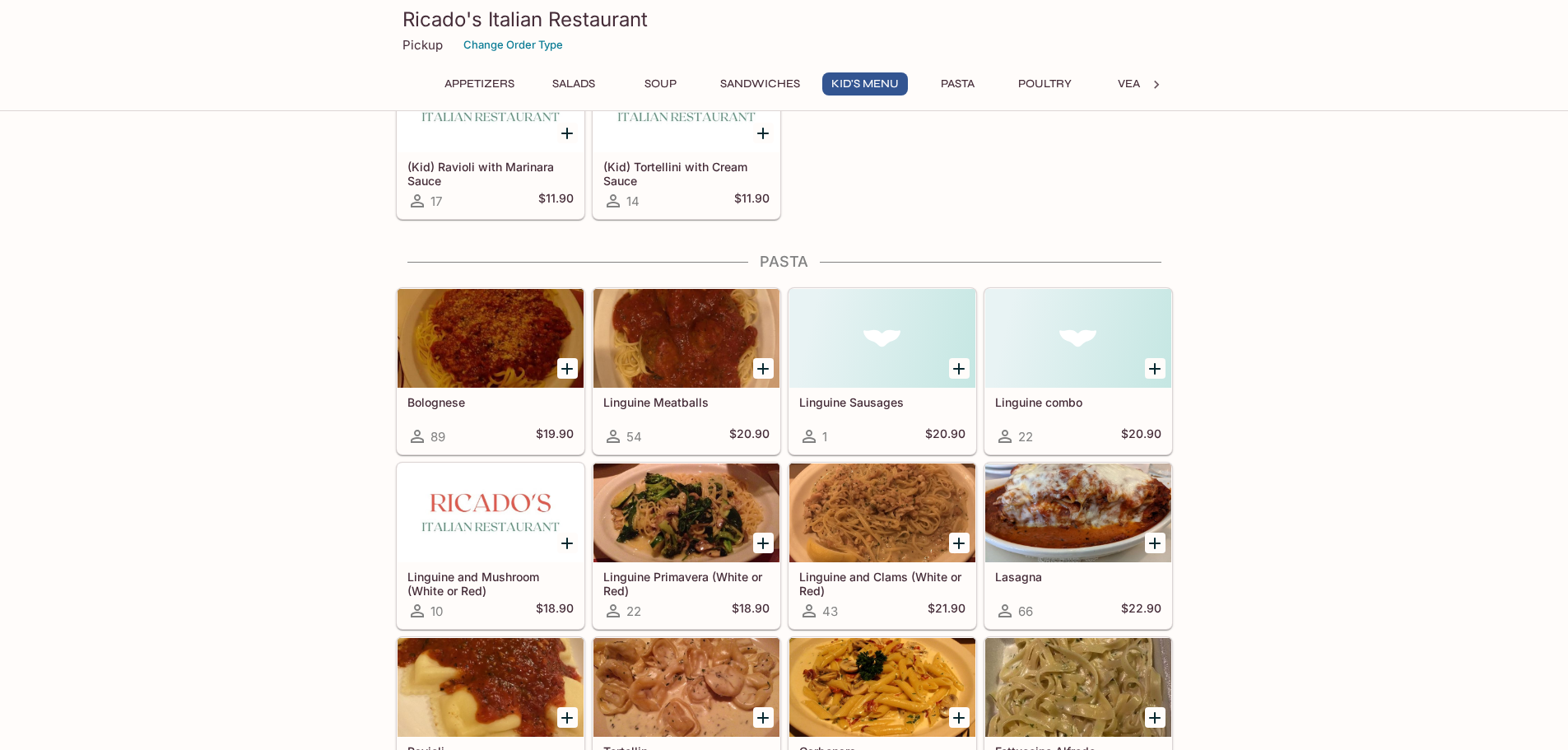scroll, scrollTop: 2090, scrollLeft: 0, axis: vertical 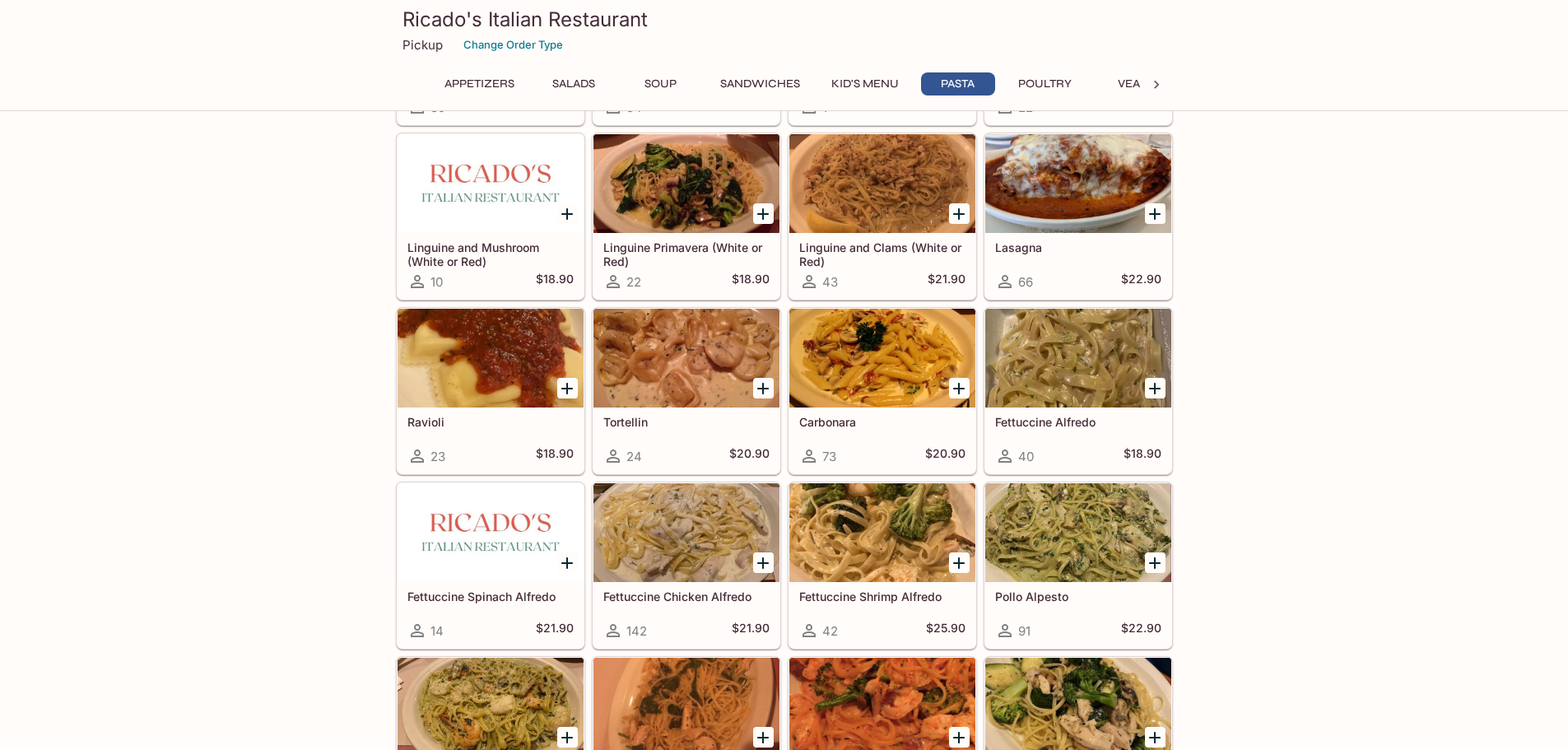 click at bounding box center (1078, 533) 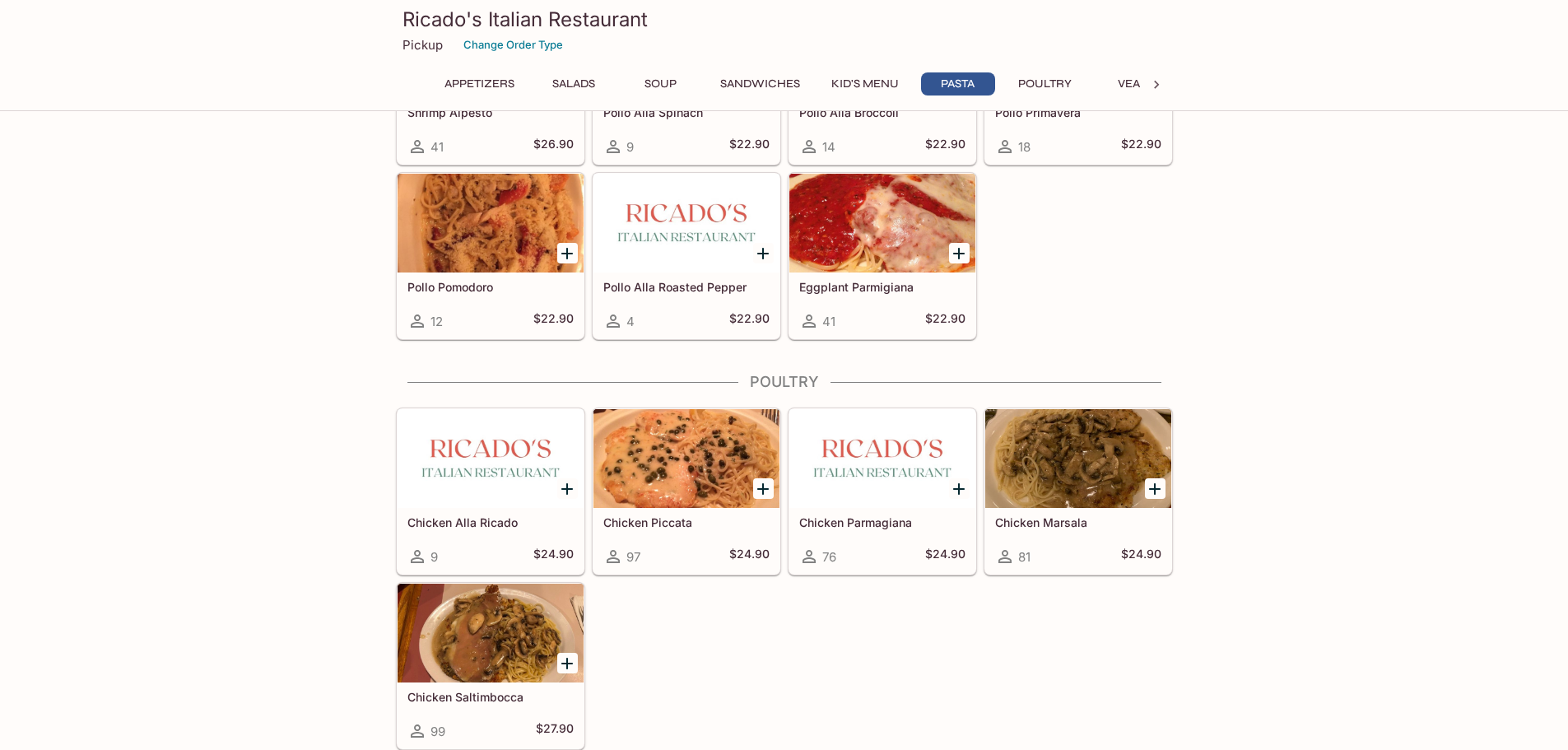 scroll, scrollTop: 2831, scrollLeft: 0, axis: vertical 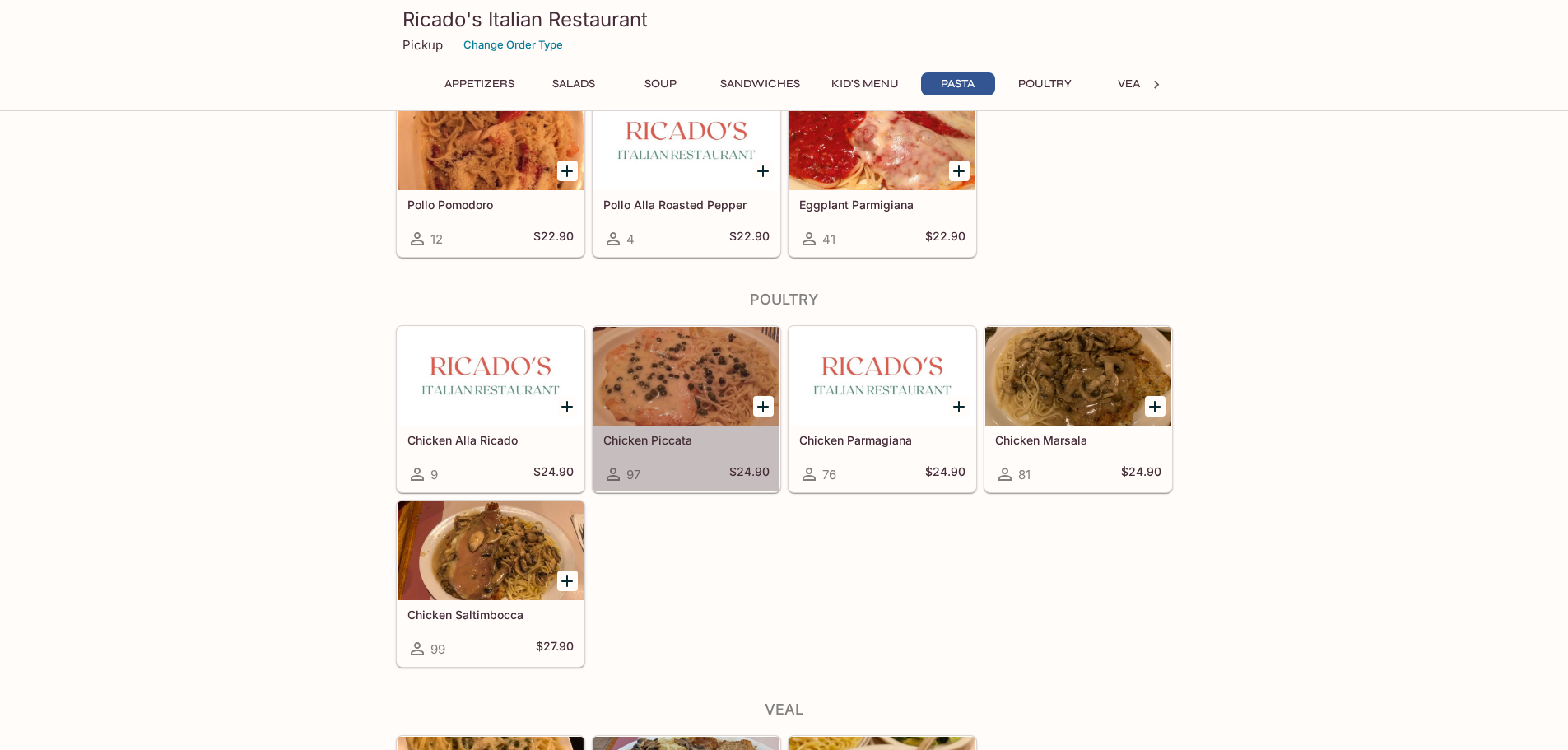 click at bounding box center [686, 376] 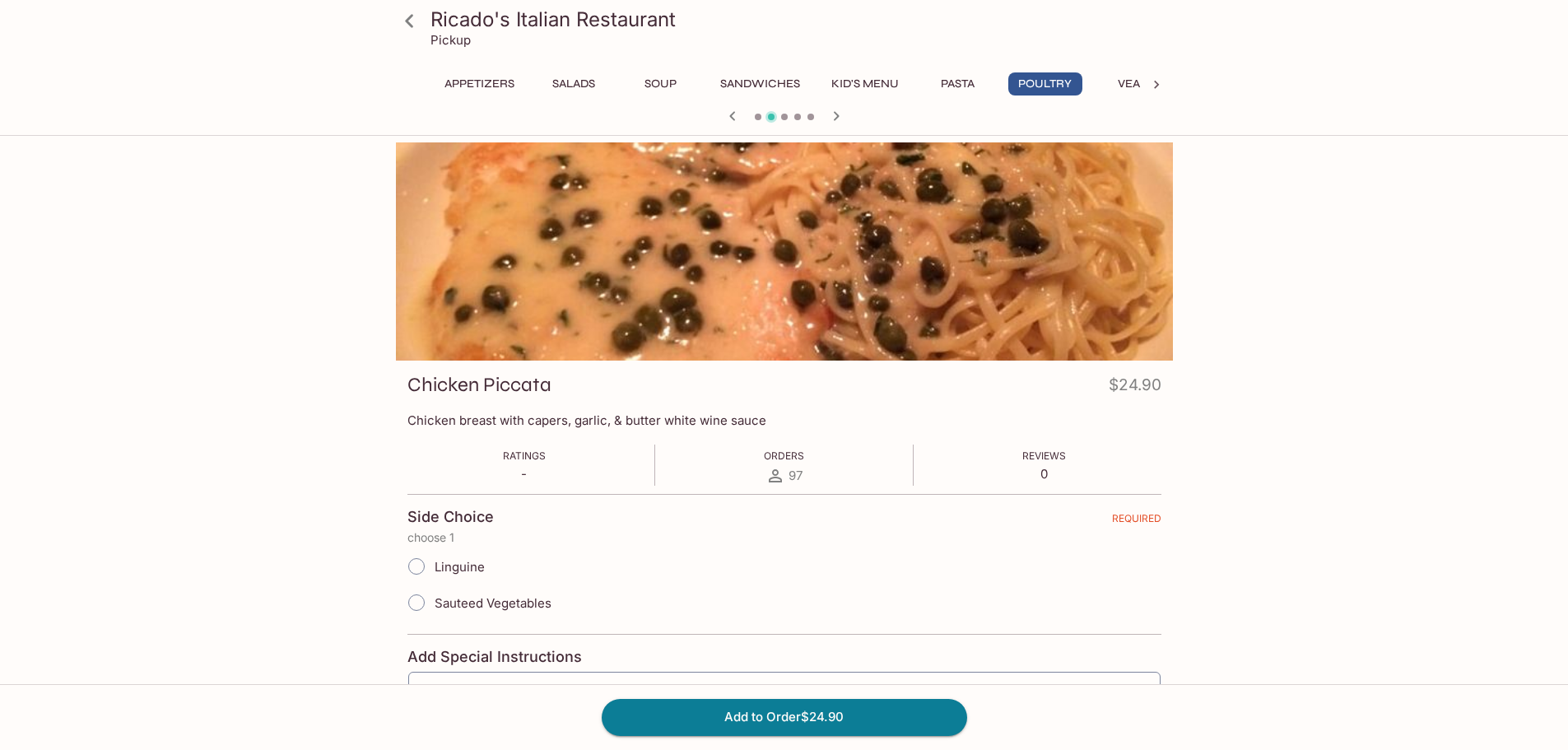 click 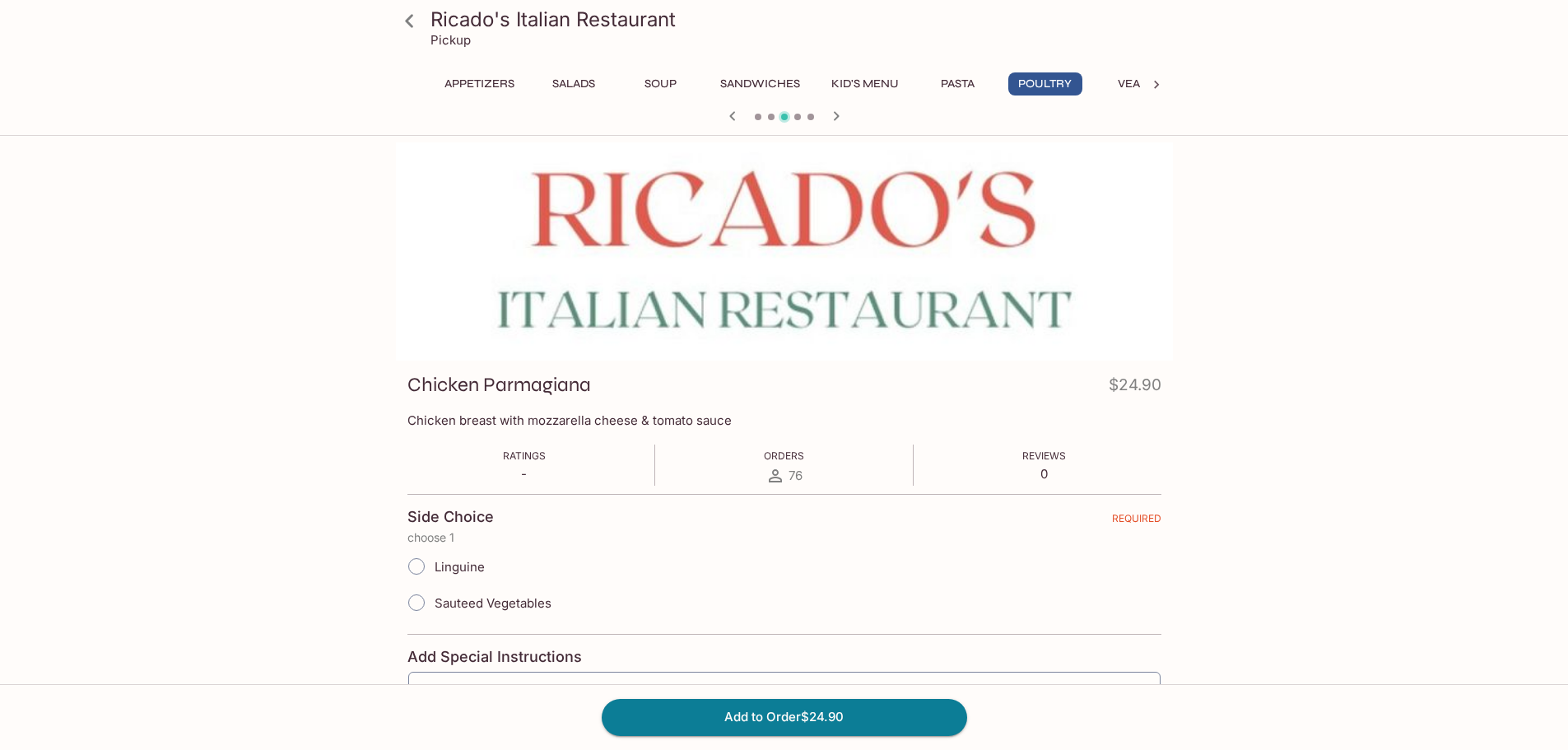 click 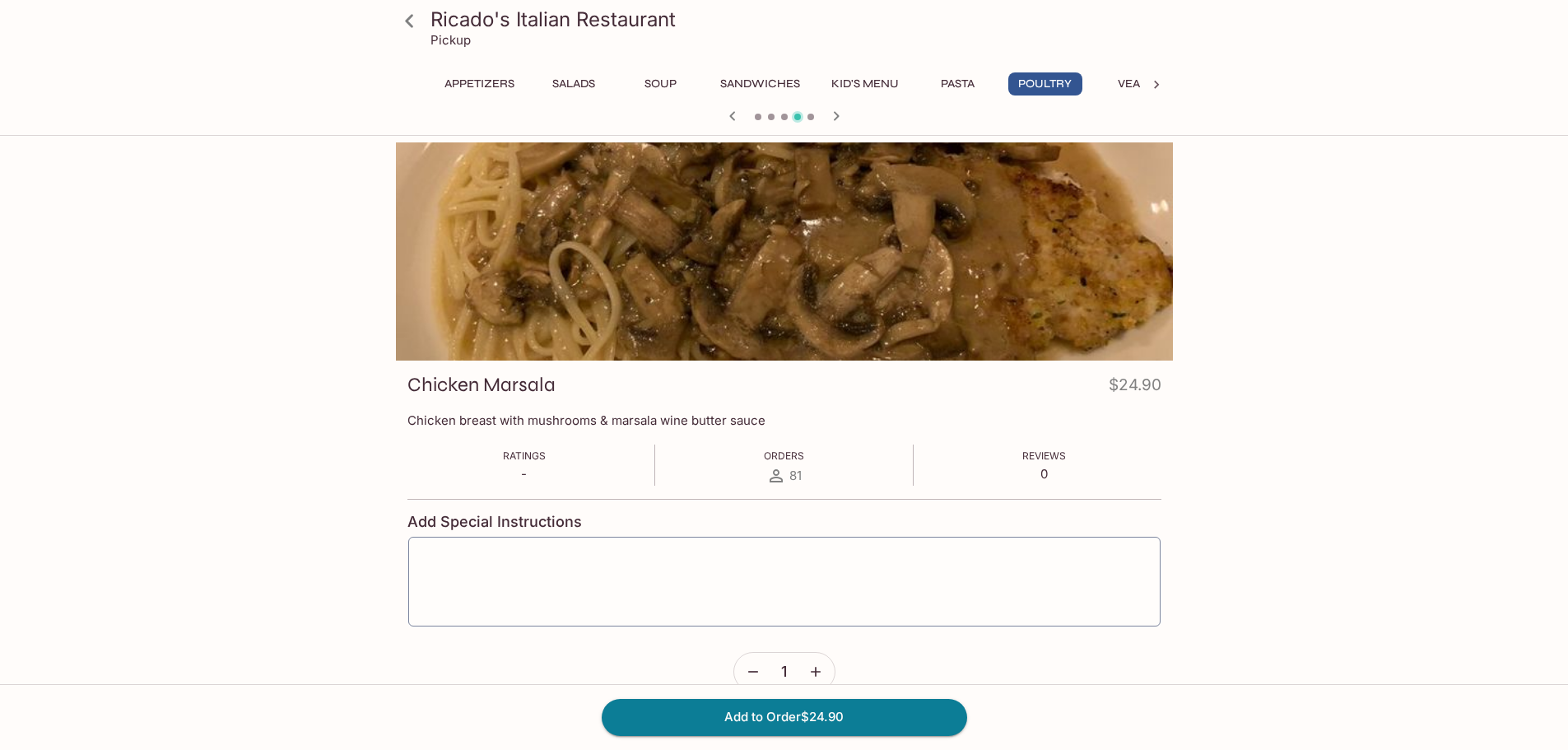 click 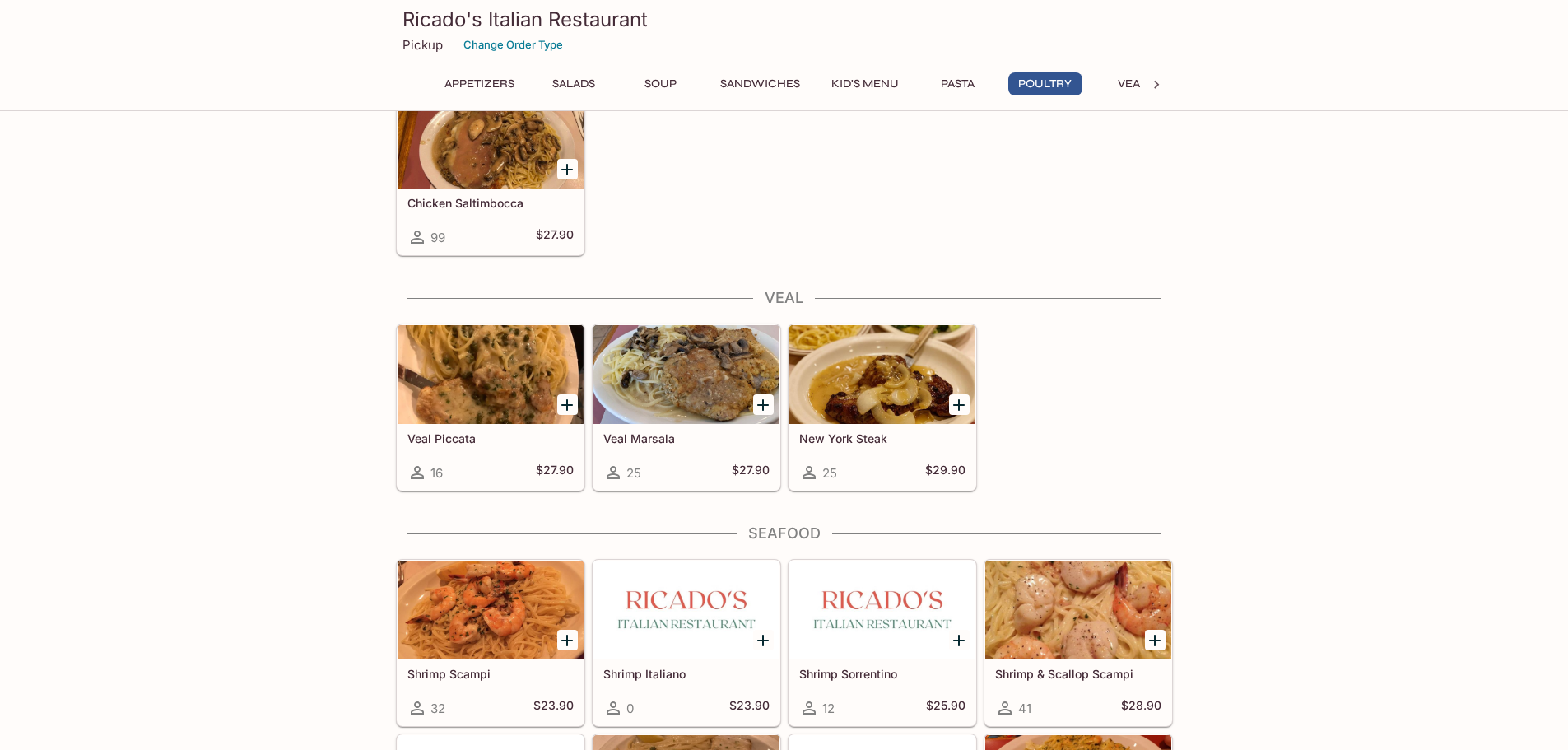 scroll, scrollTop: 3408, scrollLeft: 0, axis: vertical 